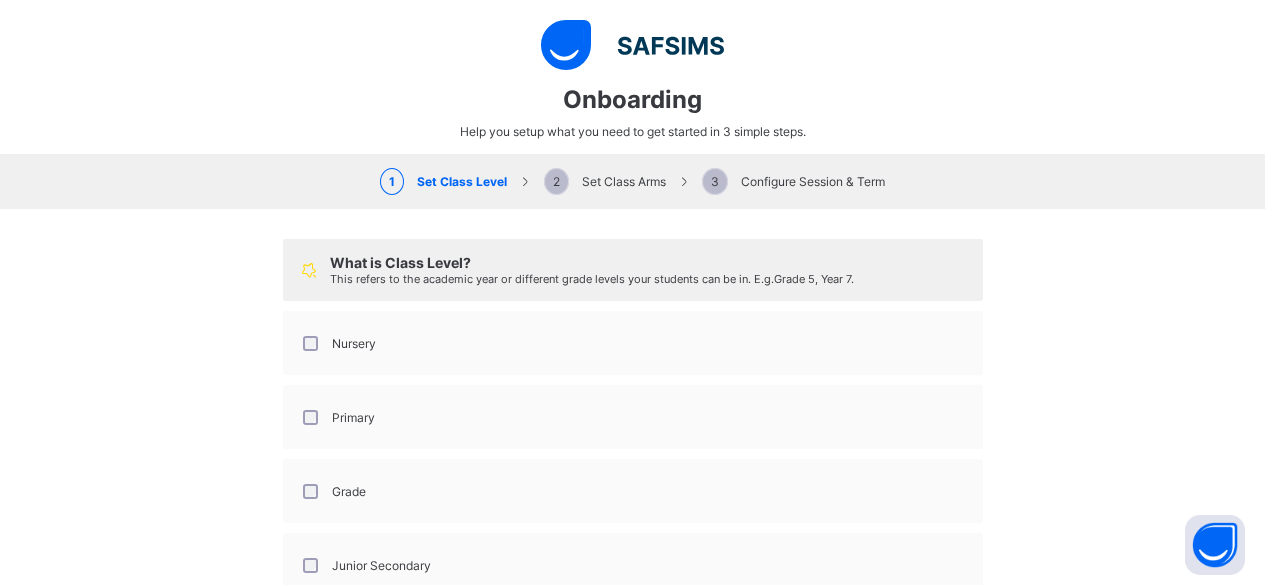 select on "**" 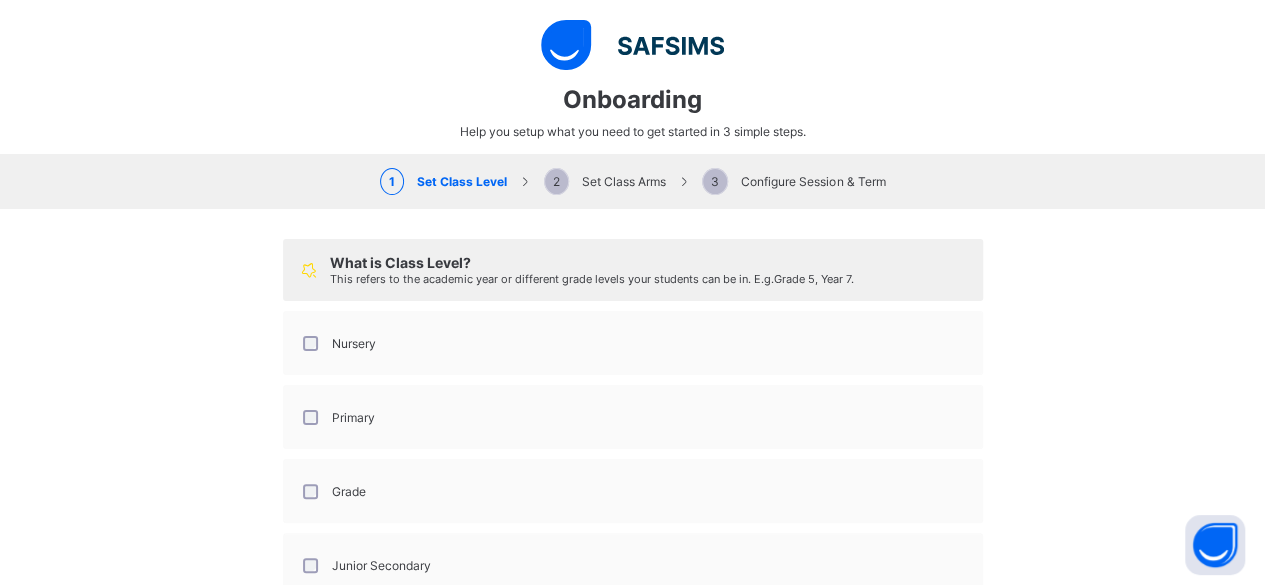 scroll, scrollTop: 234, scrollLeft: 0, axis: vertical 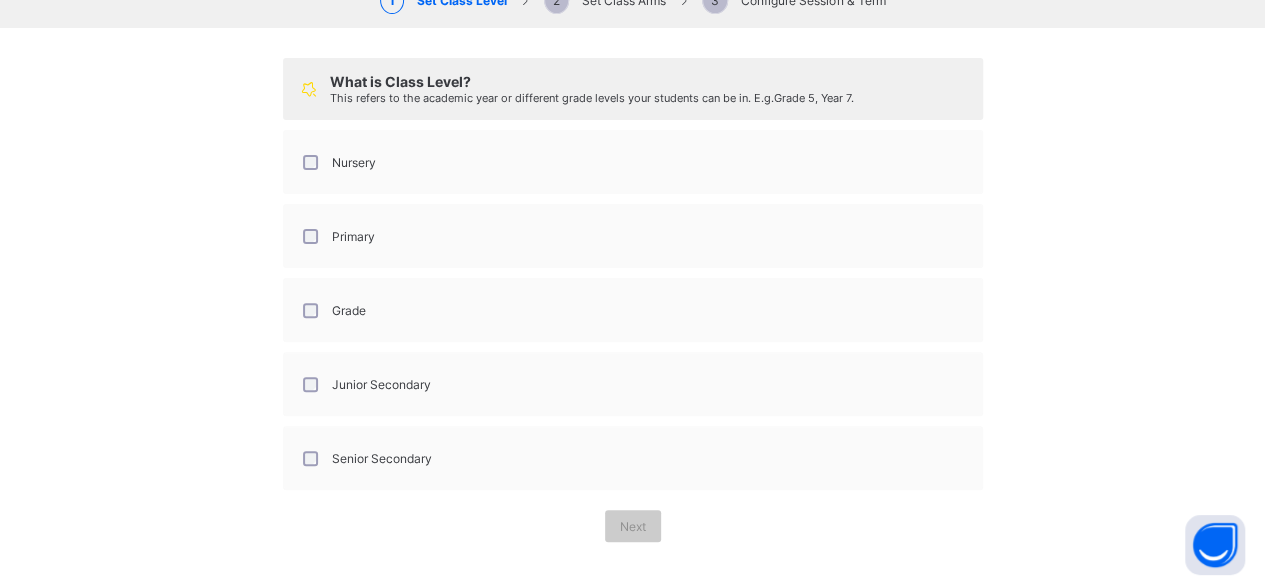 click on "This refers to the academic year or different grade levels your students can be in. E.g. Grade 5, Year 7 ." at bounding box center (592, 98) 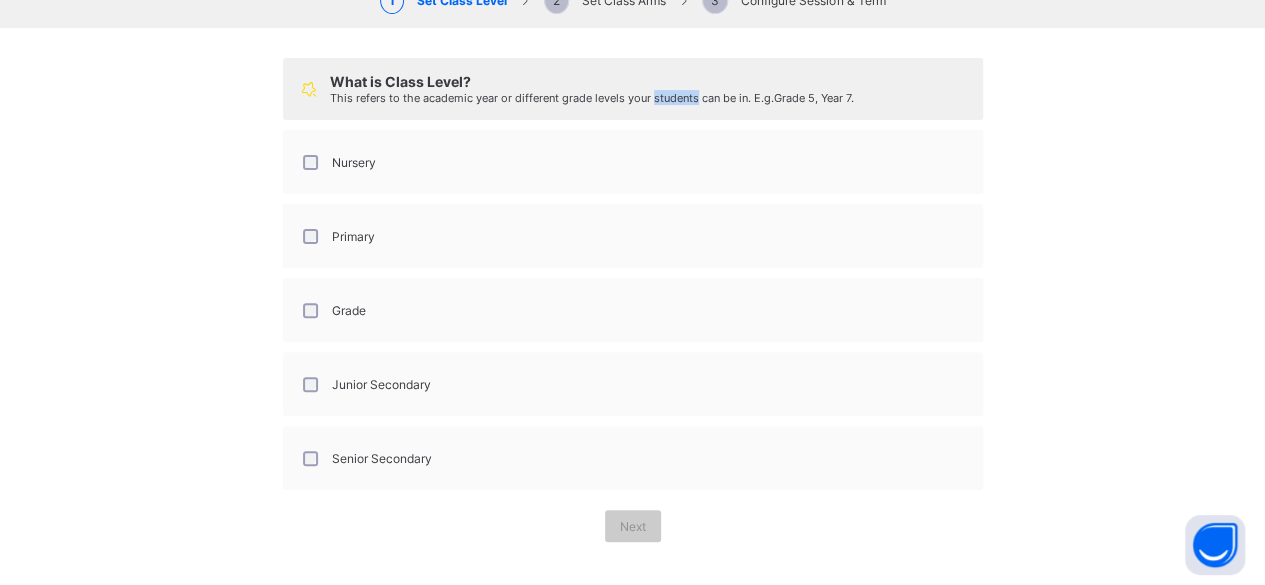click on "This refers to the academic year or different grade levels your students can be in. E.g. Grade 5, Year 7 ." at bounding box center (592, 98) 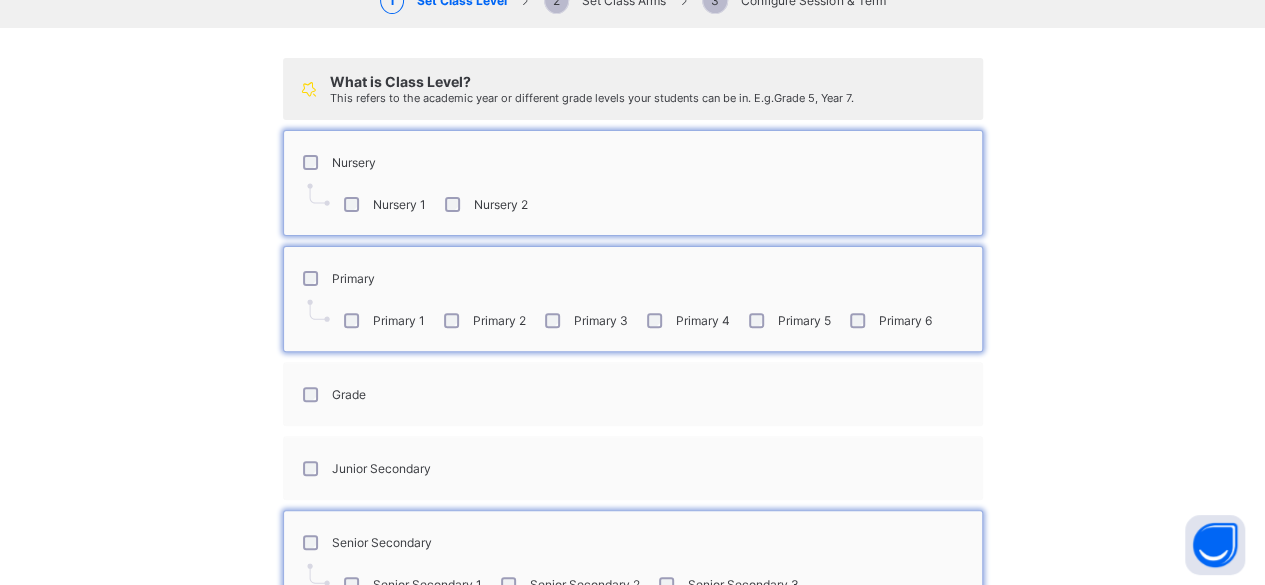click on "Junior Secondary" at bounding box center [365, 468] 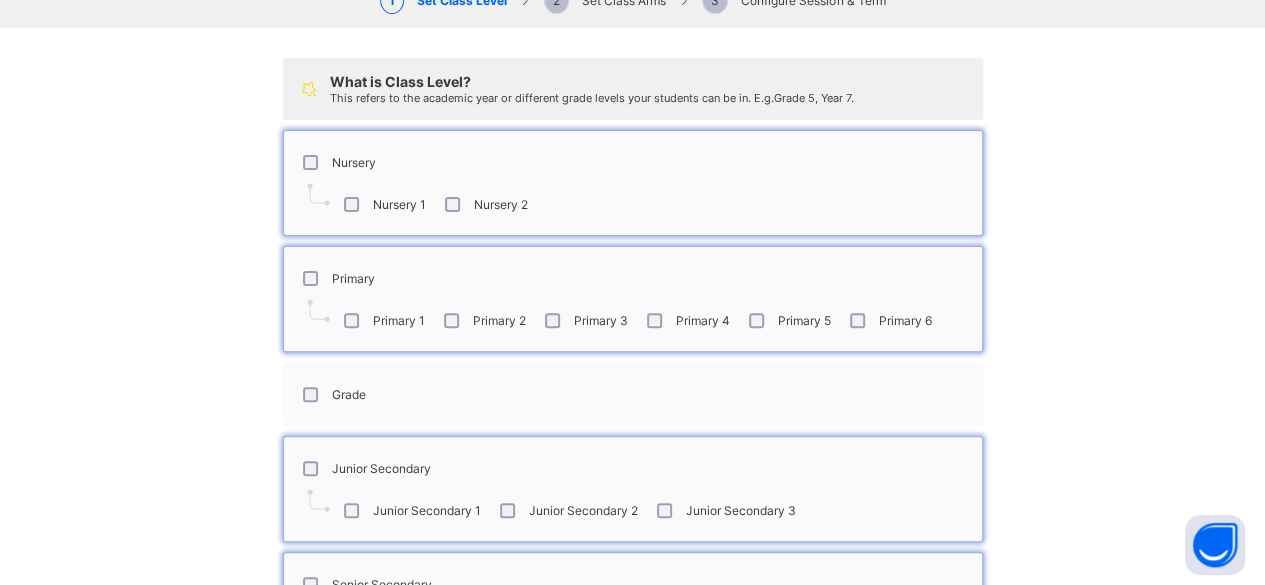 scroll, scrollTop: 349, scrollLeft: 0, axis: vertical 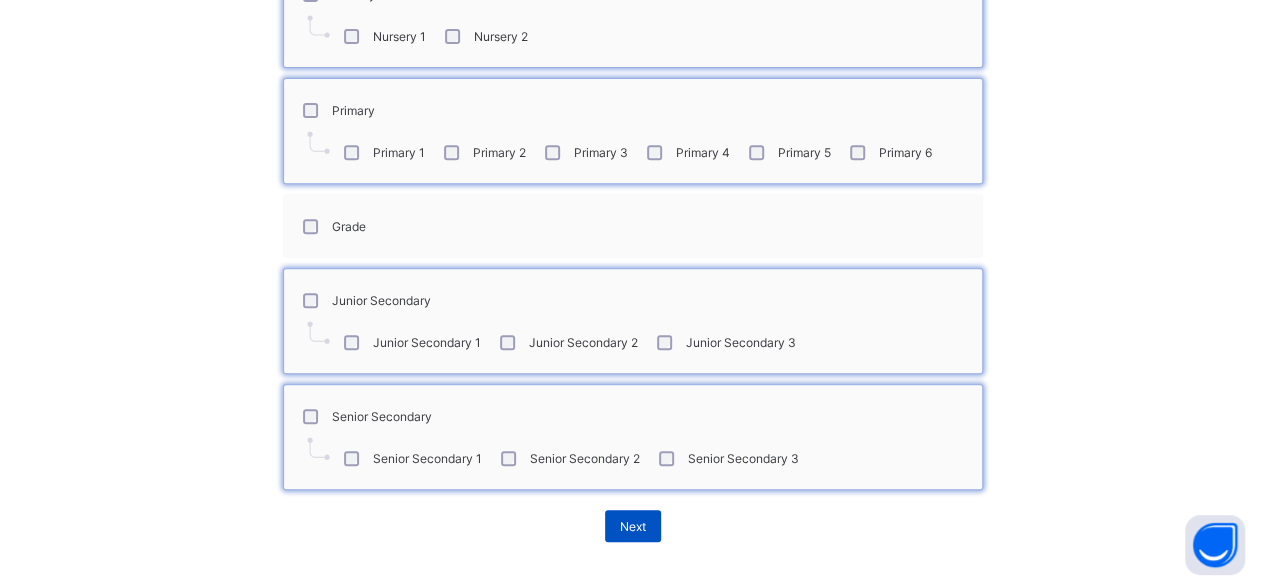 click on "Next" at bounding box center (633, 526) 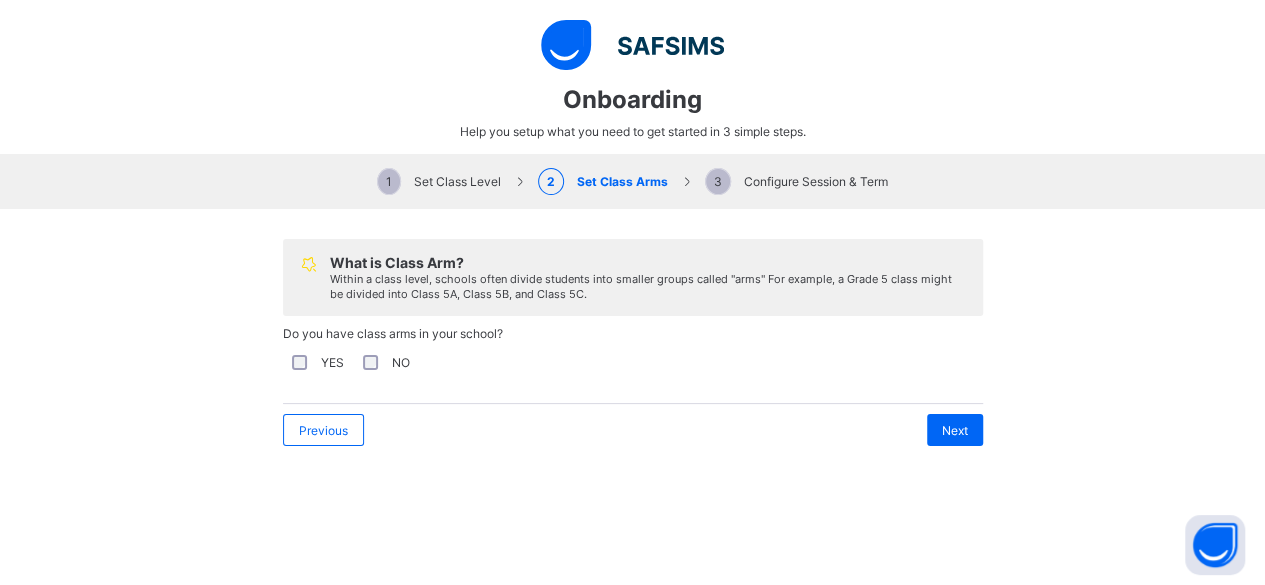 scroll, scrollTop: 0, scrollLeft: 0, axis: both 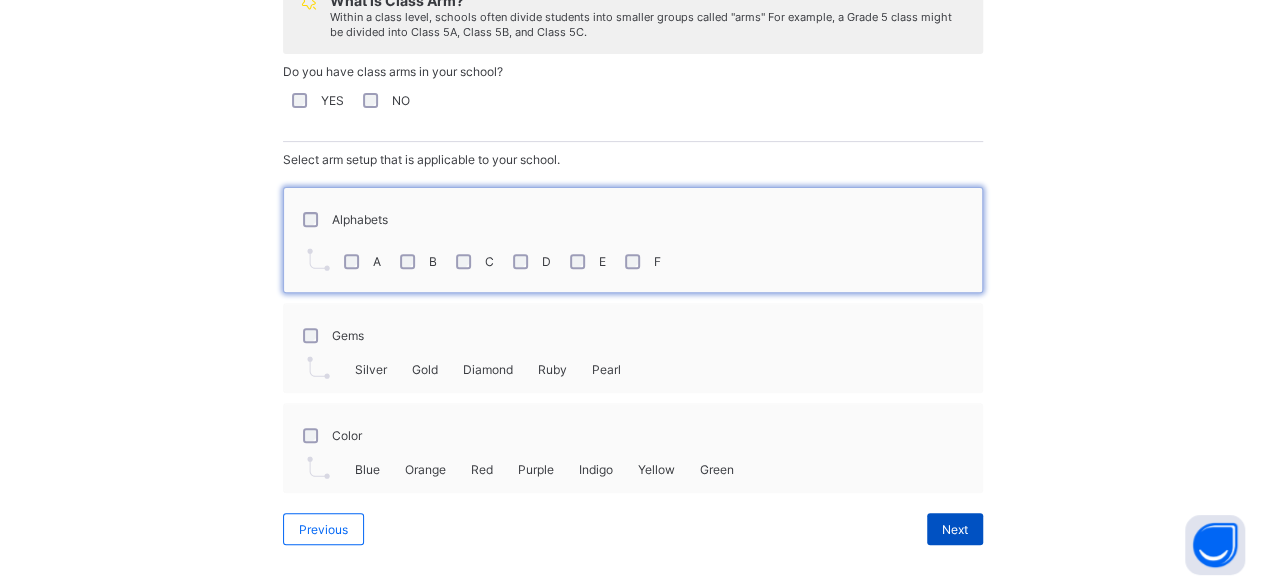 click on "Next" at bounding box center (955, 529) 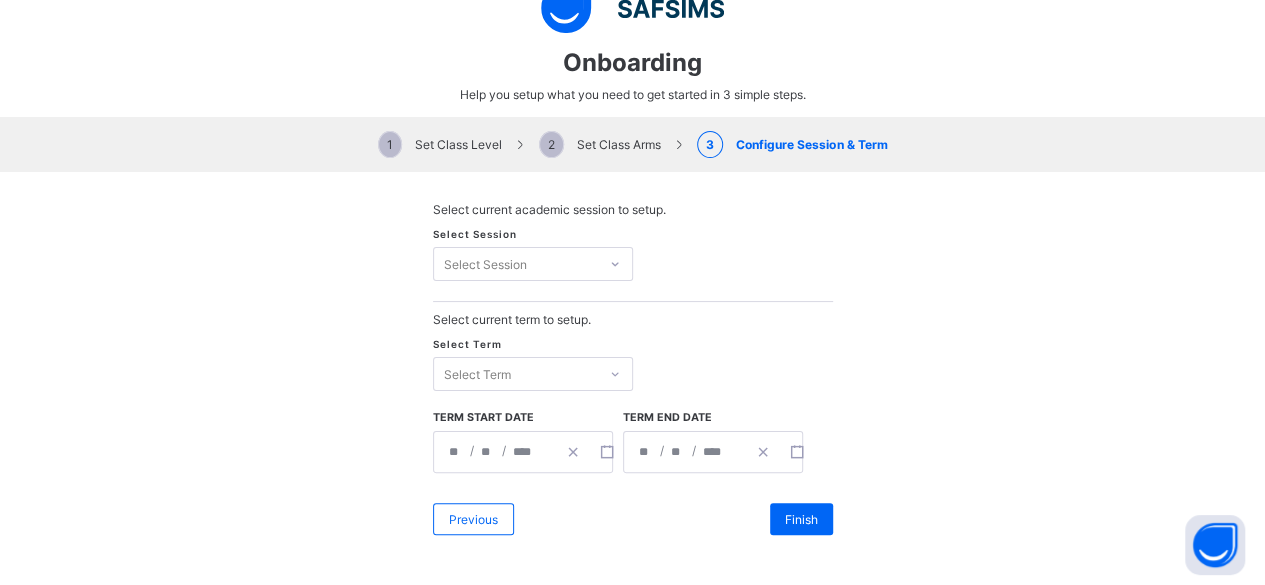 scroll, scrollTop: 32, scrollLeft: 0, axis: vertical 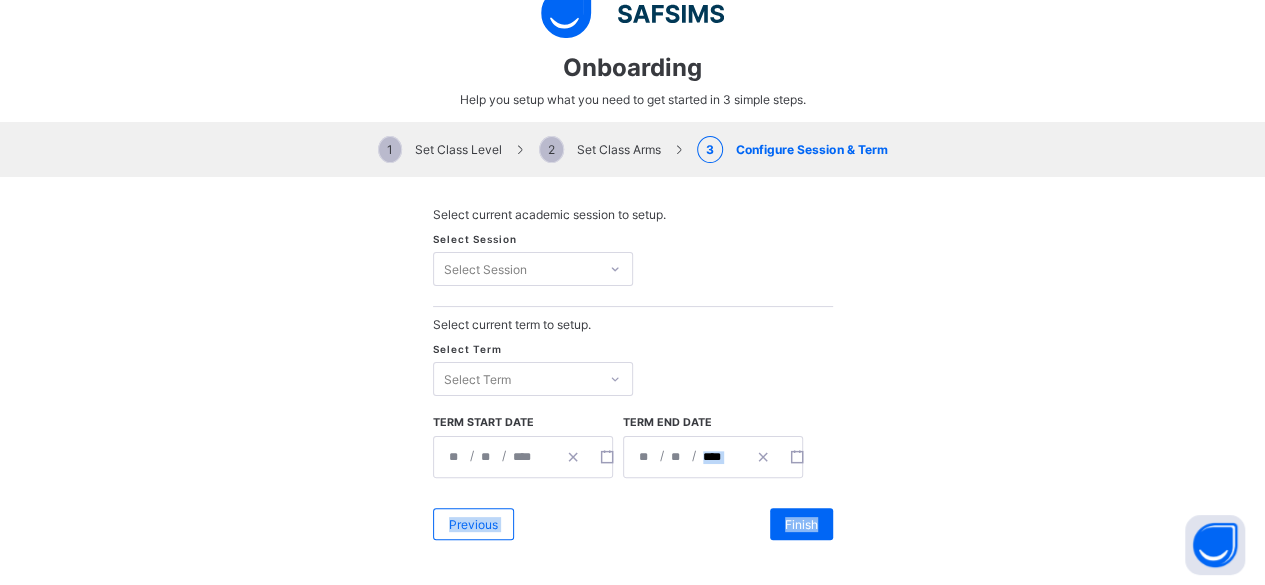drag, startPoint x: 948, startPoint y: 511, endPoint x: 762, endPoint y: 477, distance: 189.08199 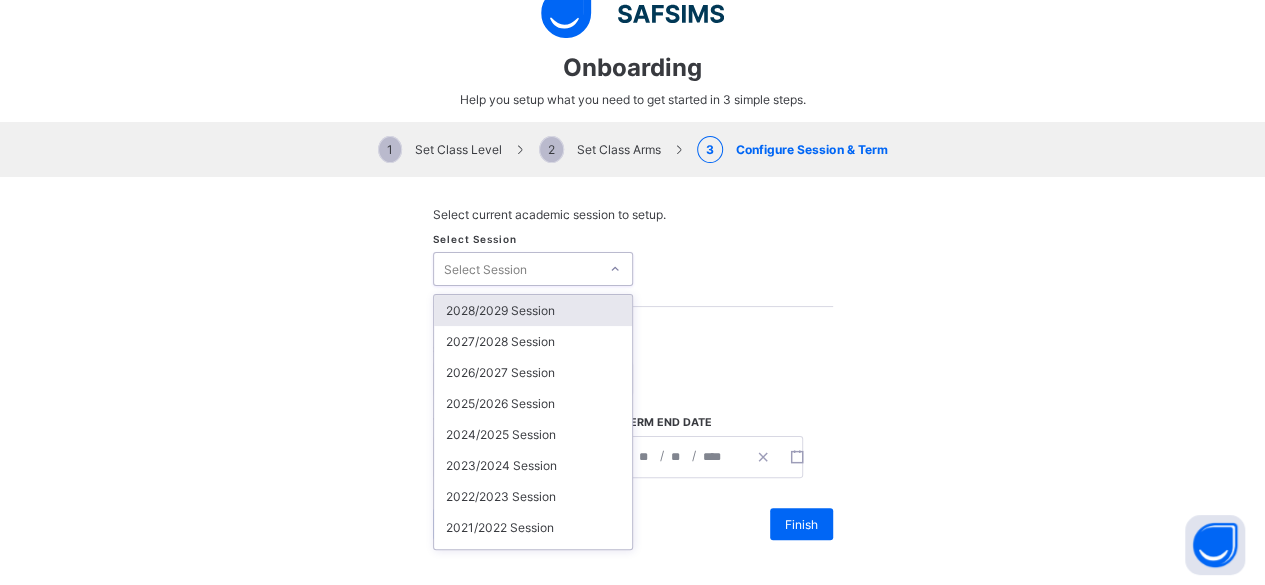 scroll, scrollTop: 32, scrollLeft: 0, axis: vertical 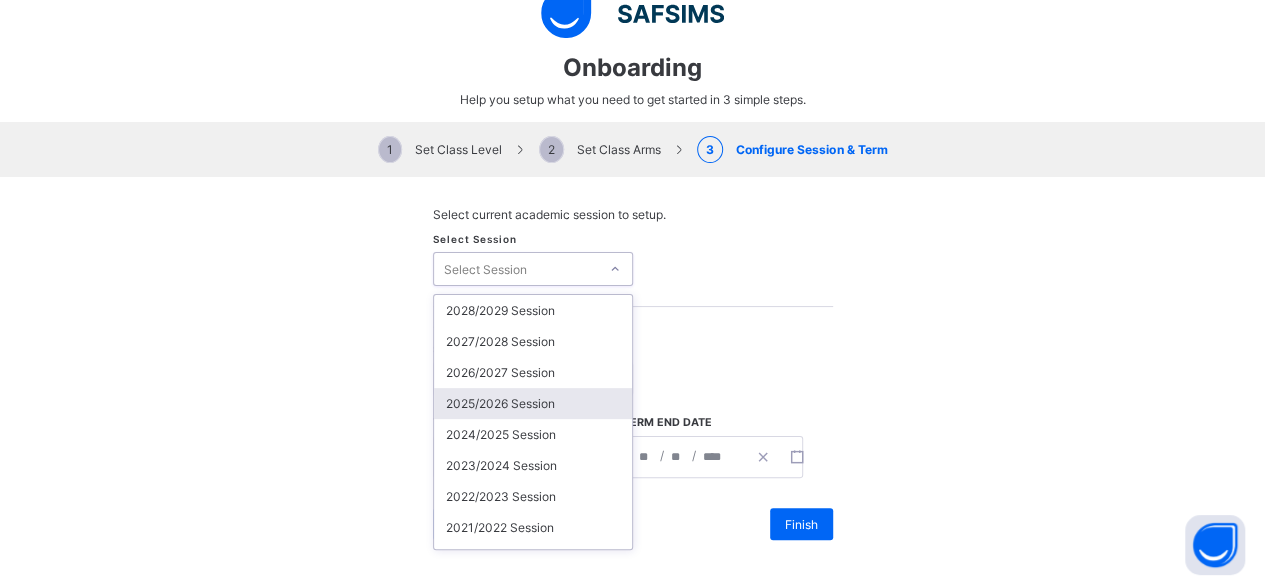 click on "2025/2026 Session" at bounding box center (533, 403) 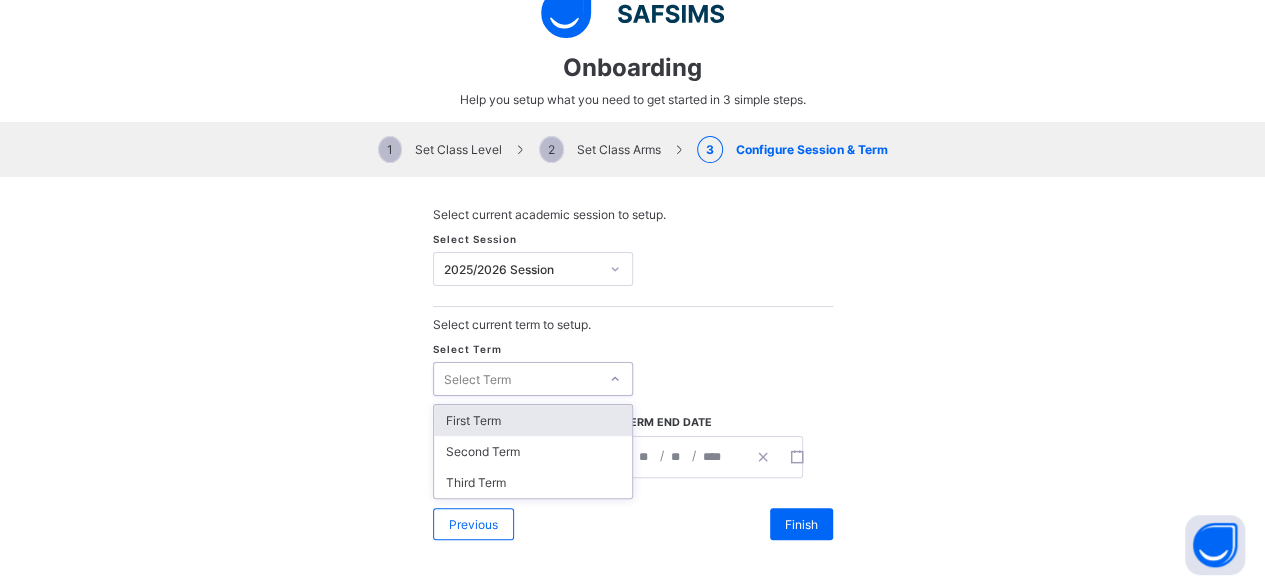 click on "Select Term" at bounding box center (477, 379) 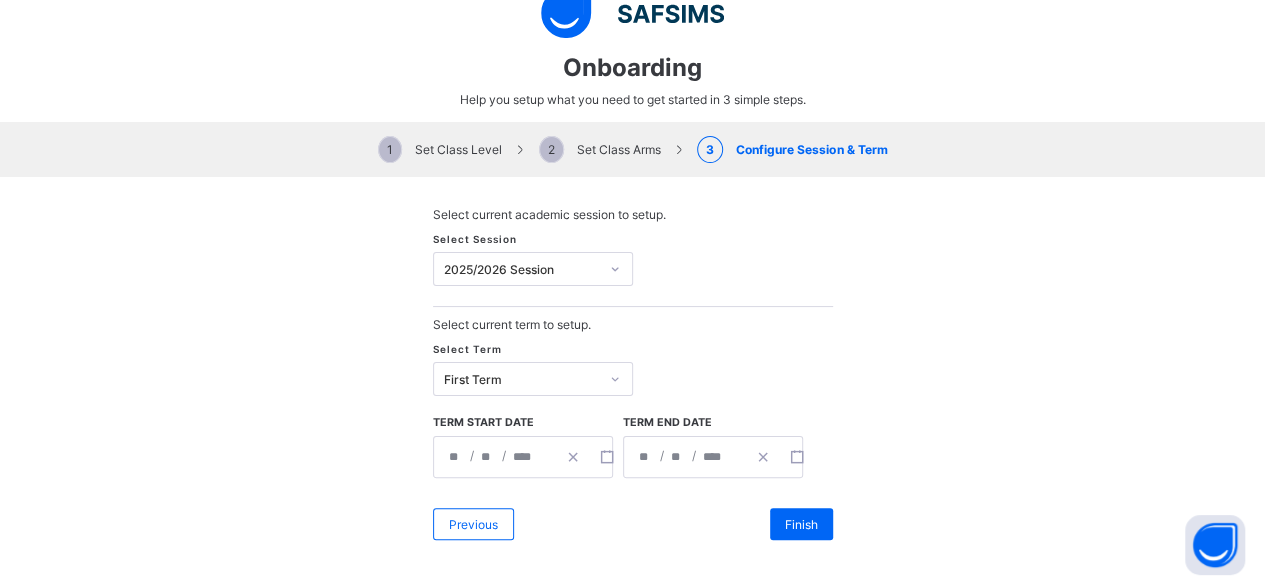 click on "Previous Finish" at bounding box center [633, 524] 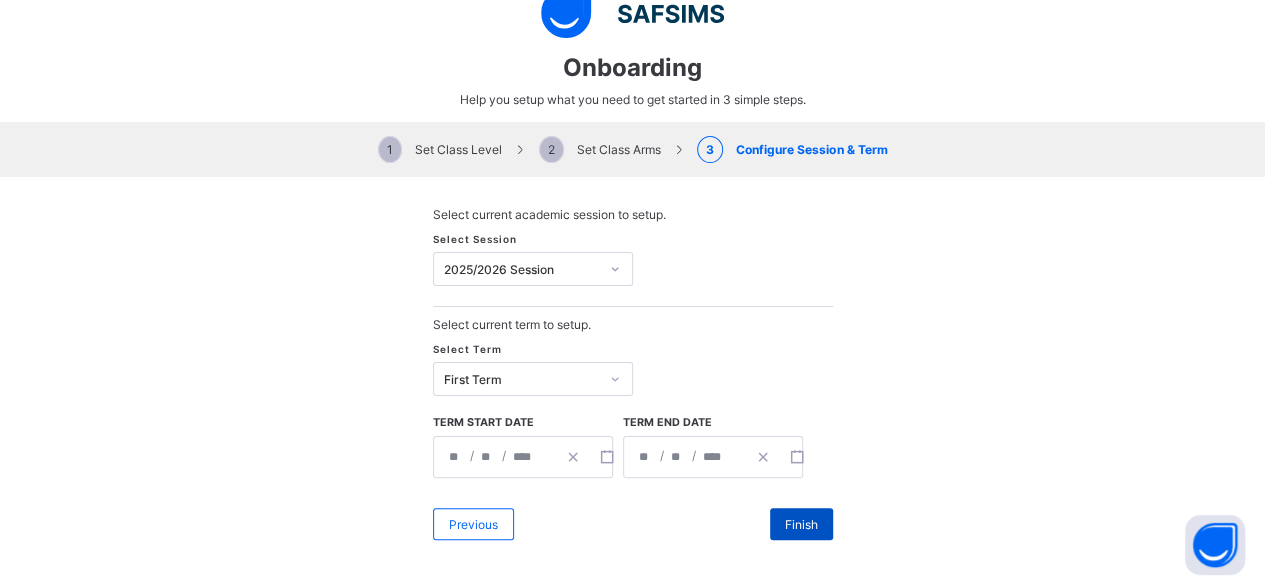 click on "Finish" at bounding box center [801, 524] 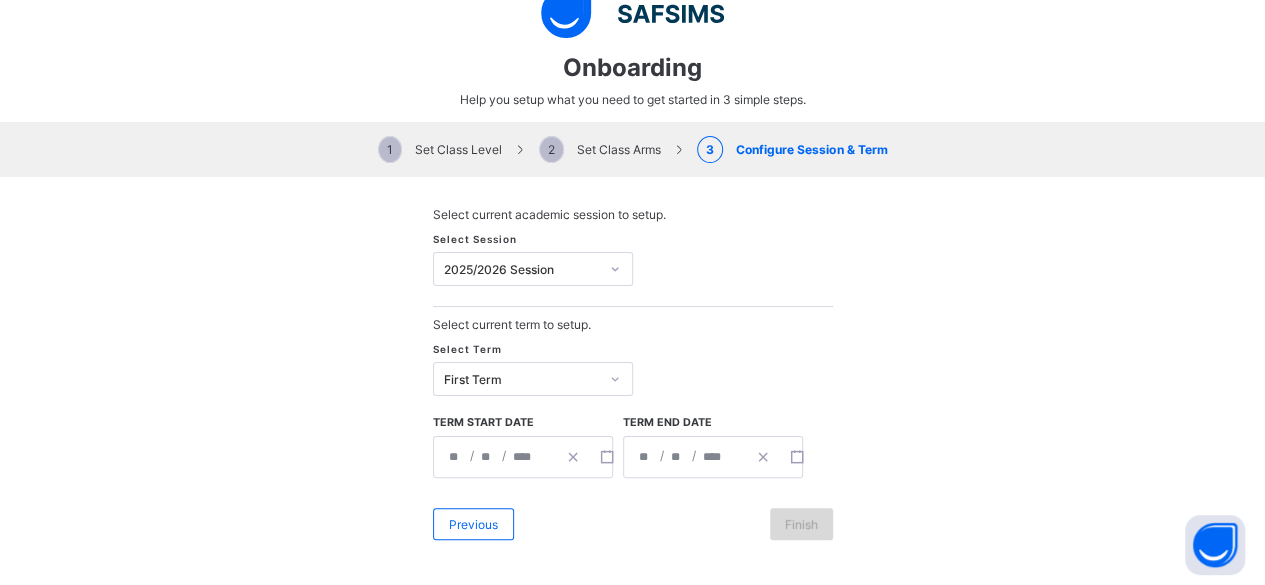 scroll, scrollTop: 0, scrollLeft: 0, axis: both 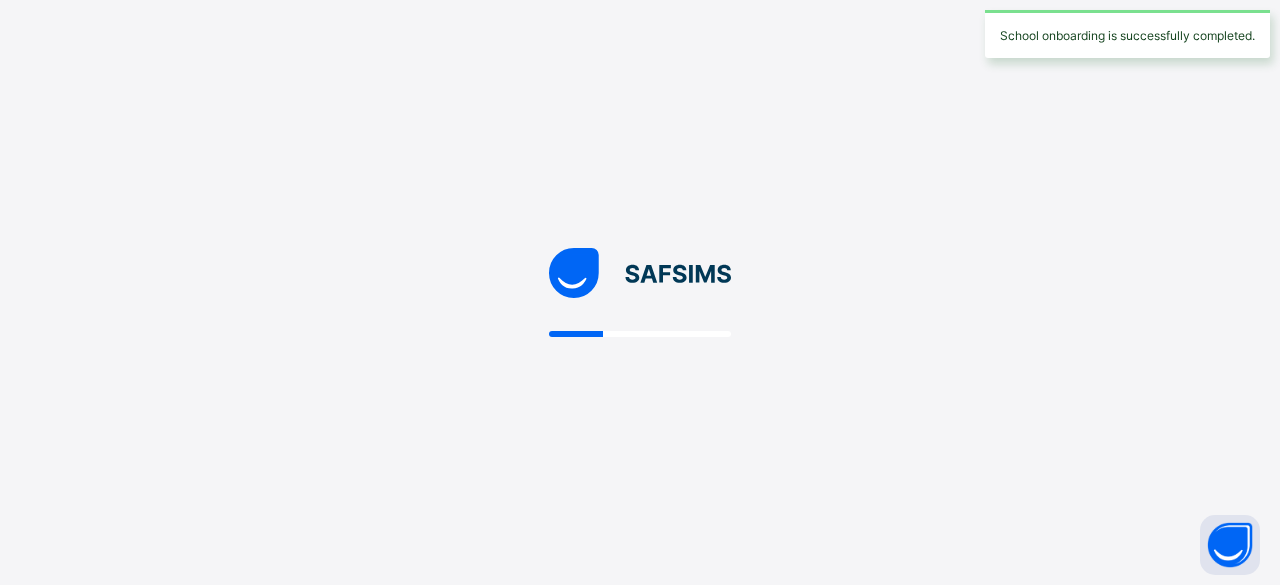 select on "**" 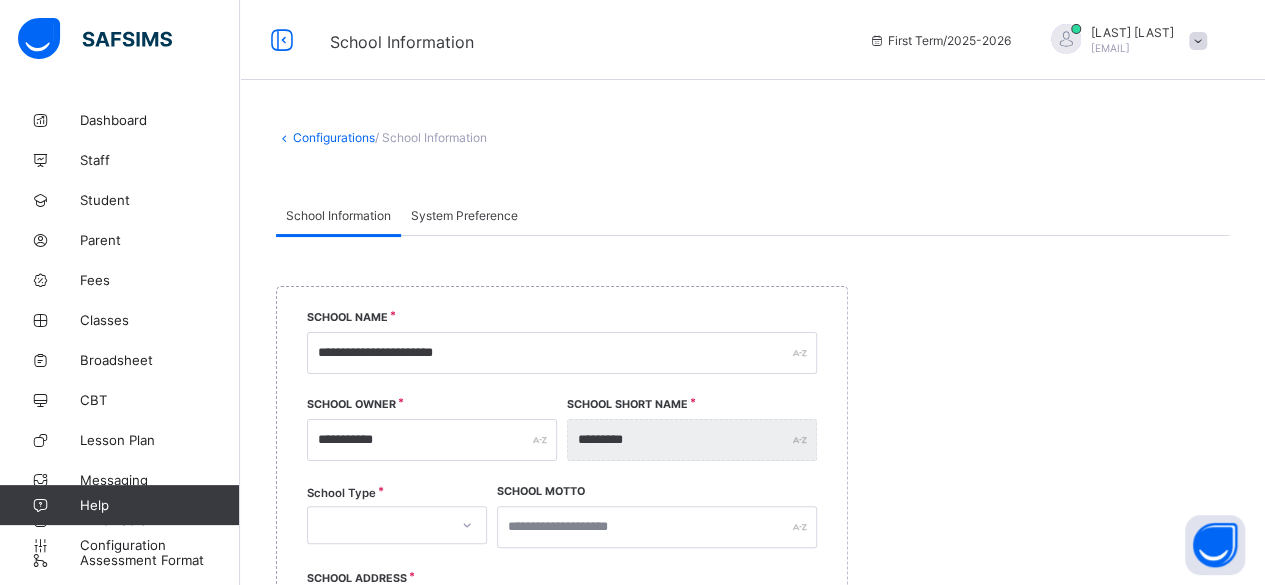click on "**********" at bounding box center (632, 1287) 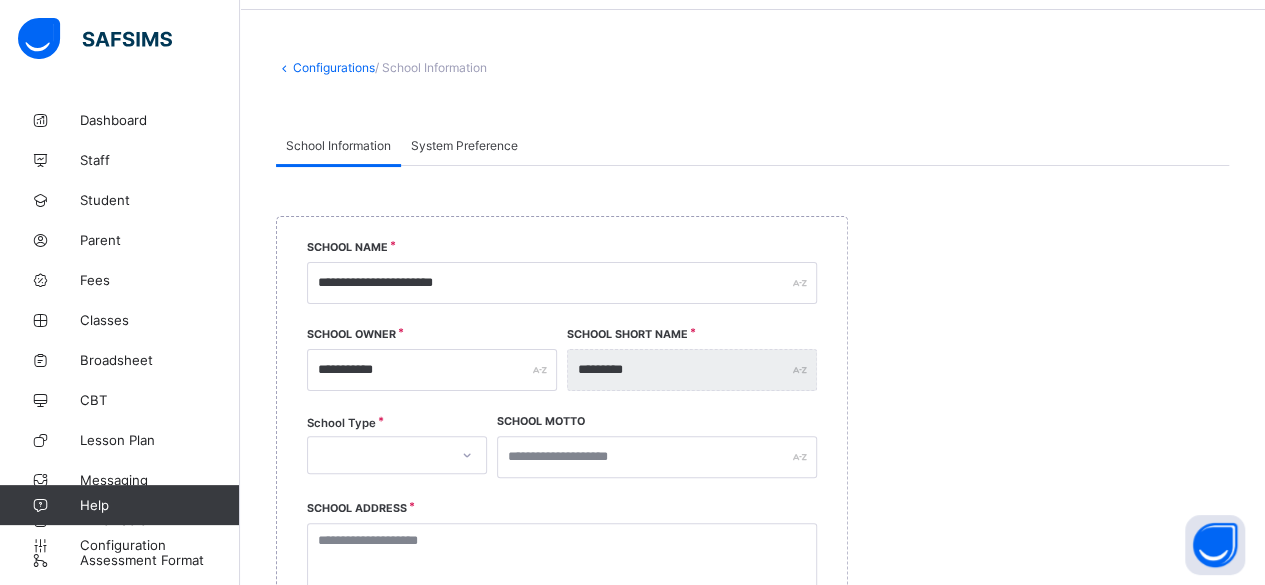 scroll, scrollTop: 188, scrollLeft: 0, axis: vertical 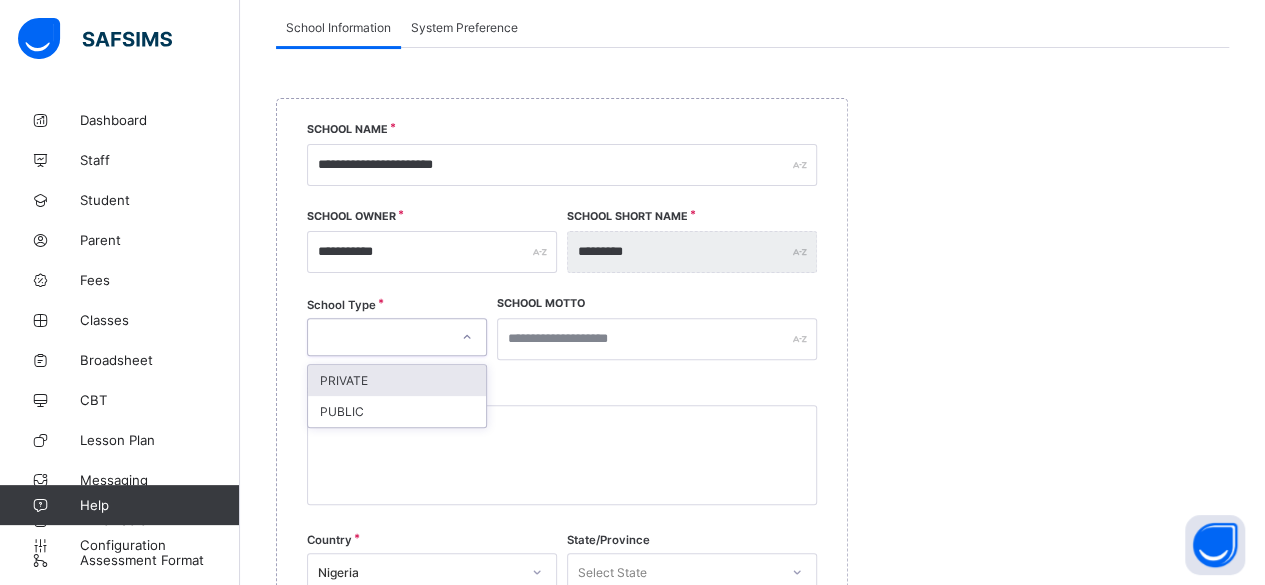 click at bounding box center [467, 337] 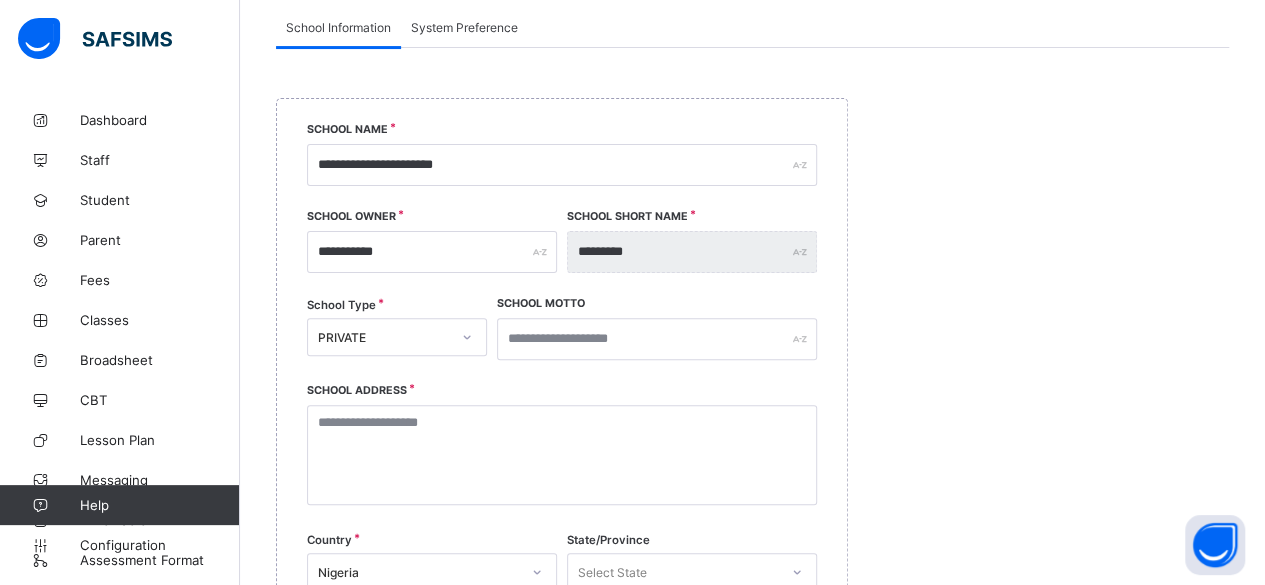 click on "School Motto" at bounding box center (657, 346) 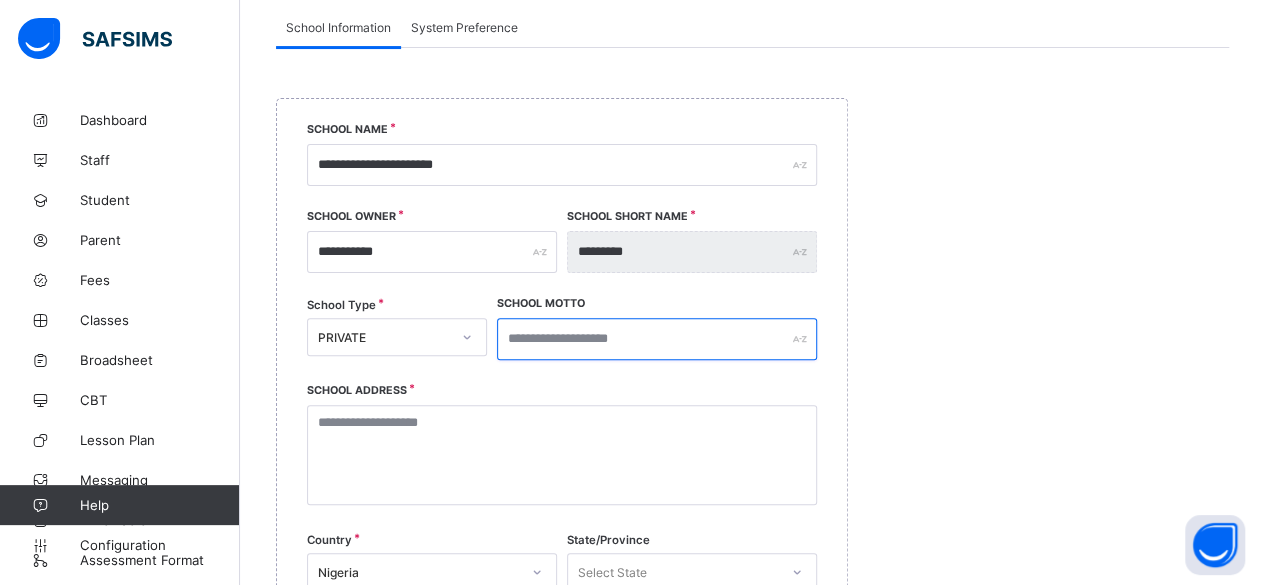 click at bounding box center [657, 339] 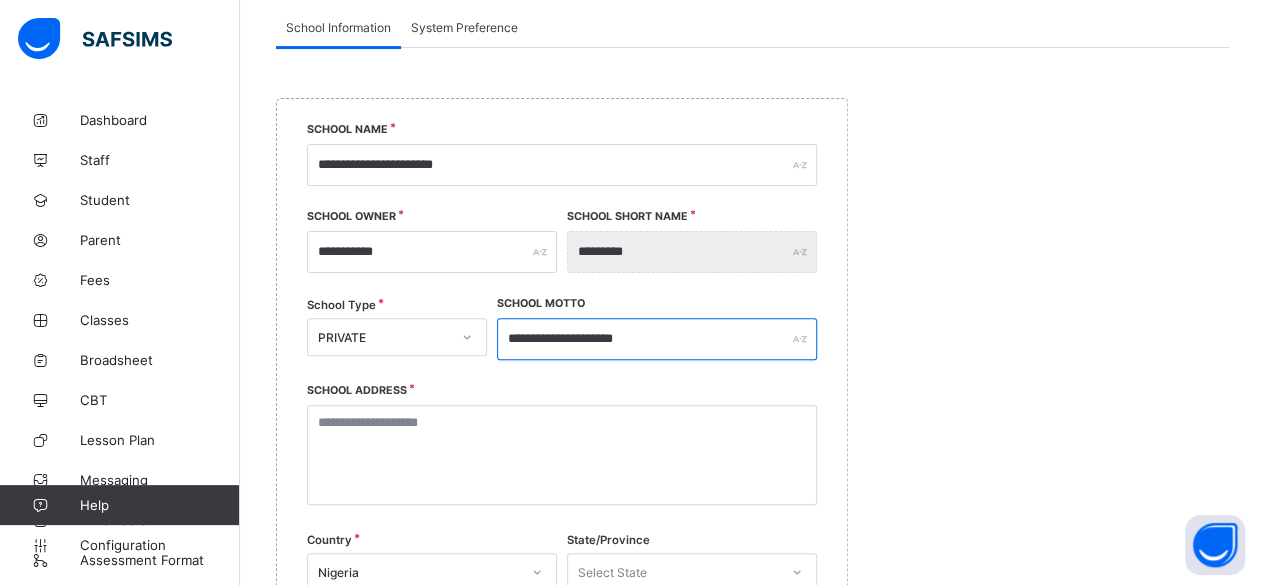 type on "**********" 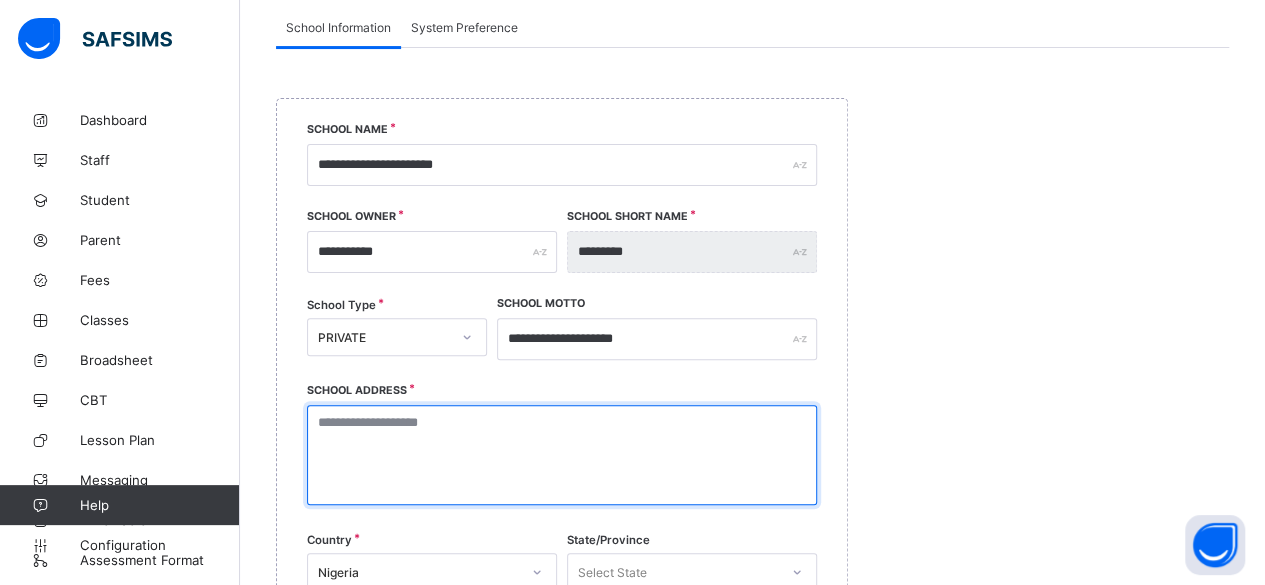 click at bounding box center [562, 455] 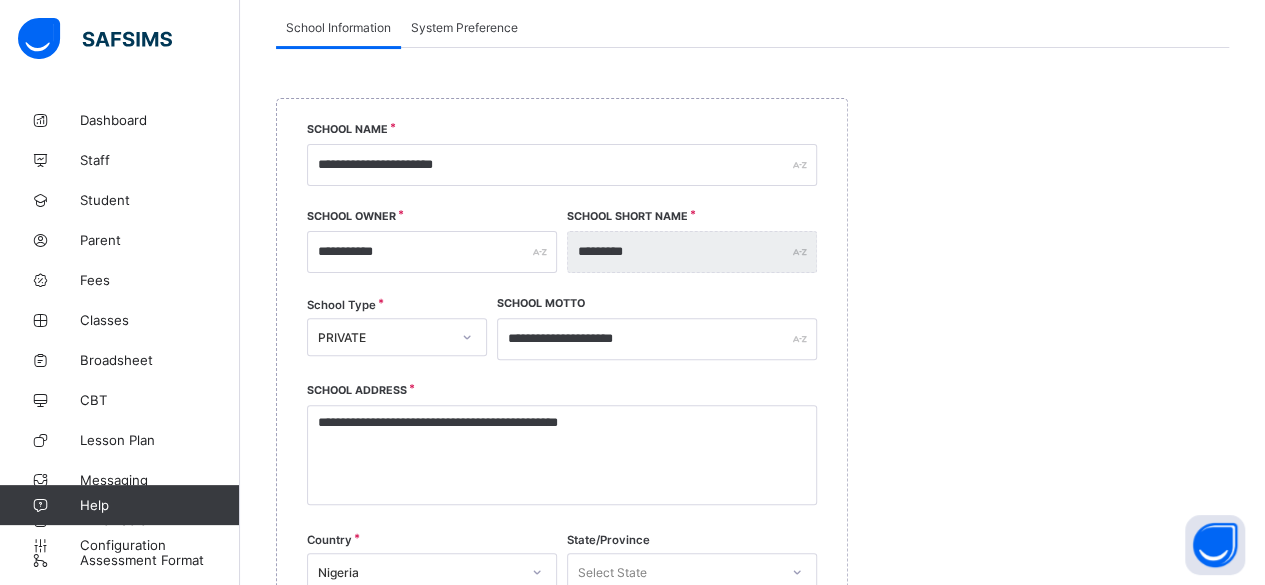 type on "*****" 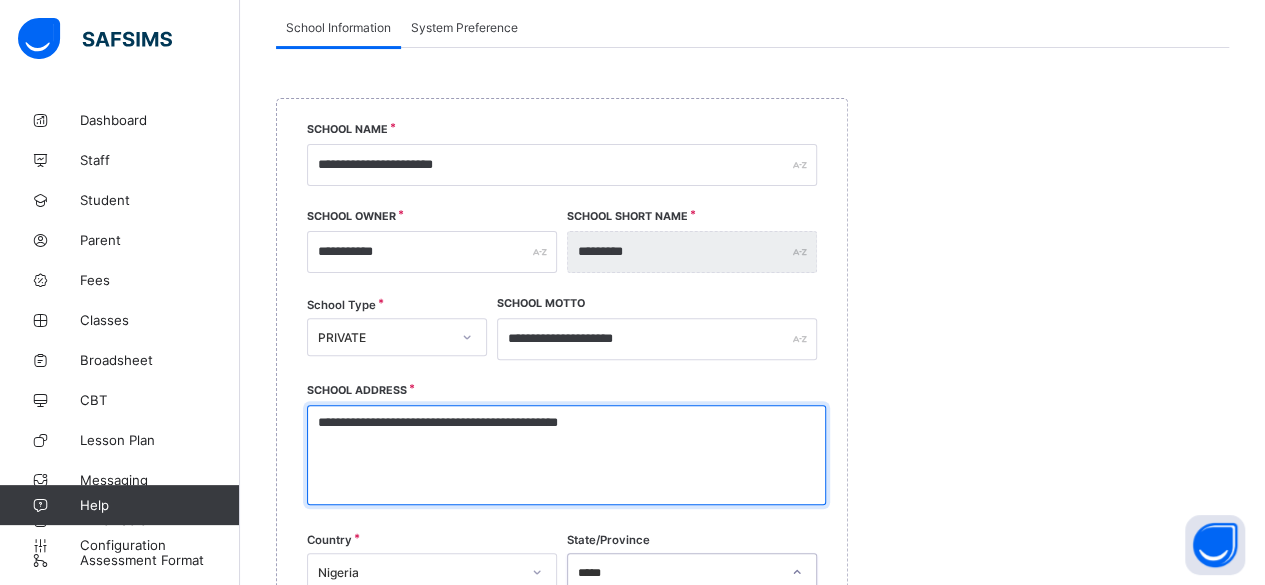 scroll, scrollTop: 235, scrollLeft: 0, axis: vertical 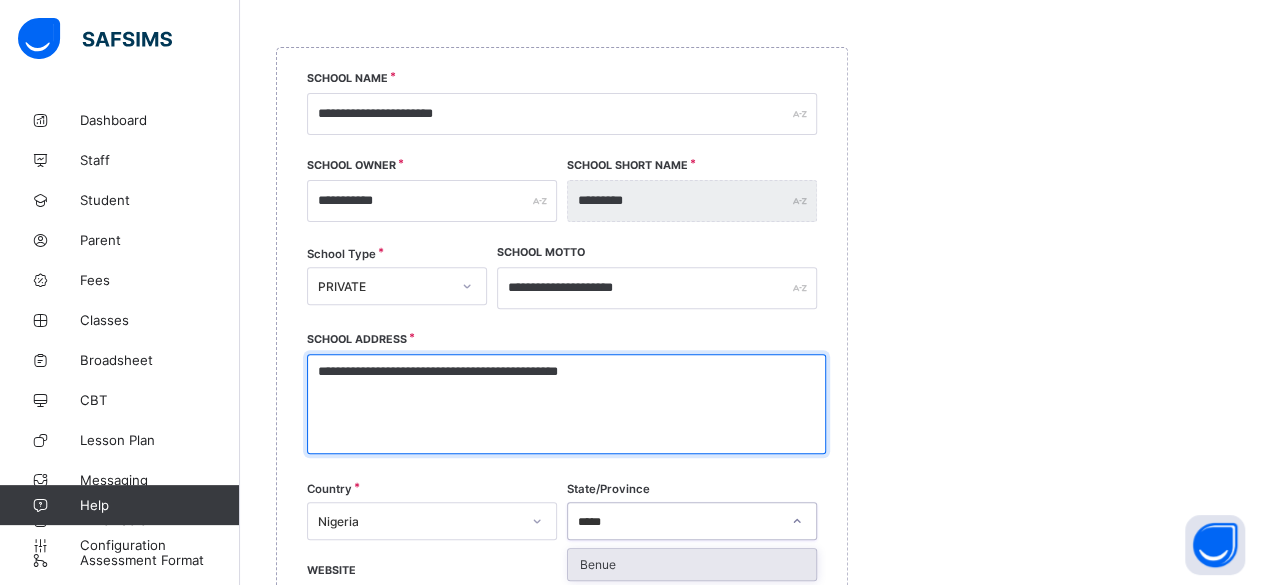 type 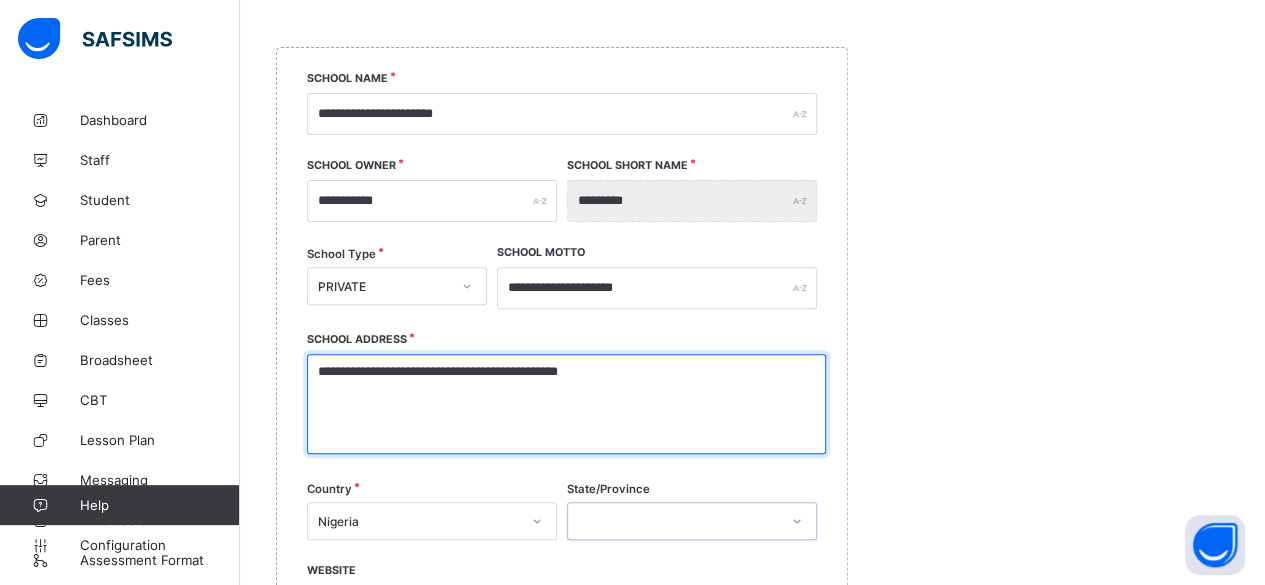 click 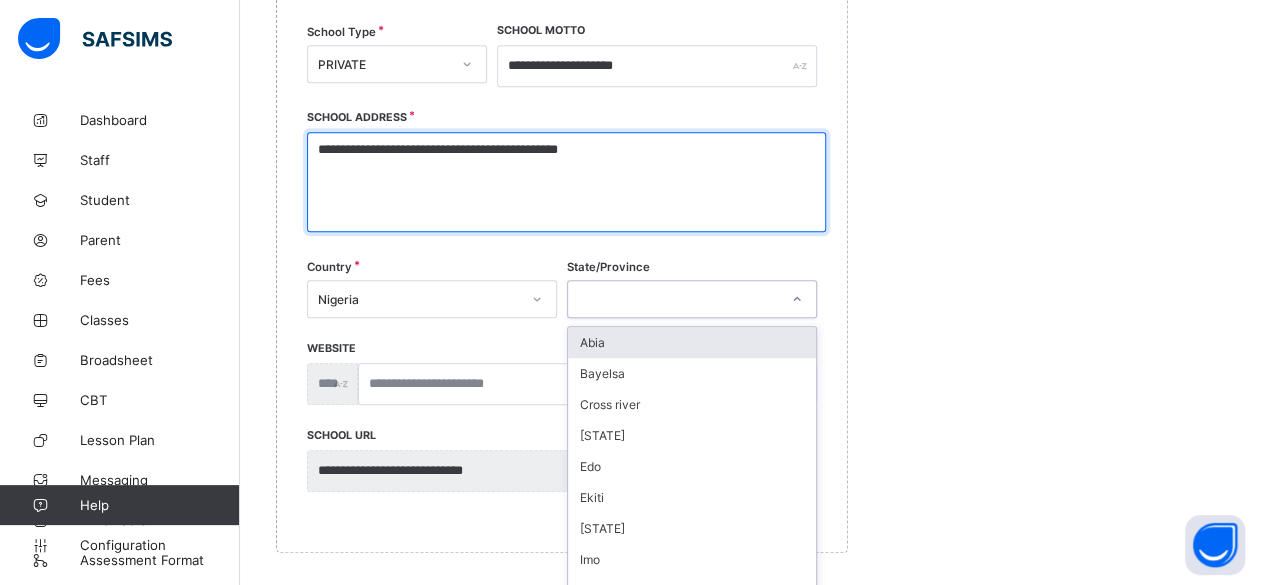click on "option Abia focused, 1 of 37. 37 results available. Use Up and Down to choose options, press Enter to select the currently focused option, press Escape to exit the menu, press Tab to select the option and exit the menu. Abia Bayelsa Cross river Ebonyi Edo Ekiti Fct Imo Katsina Kwara Ogun Osun Oyo Sokoto Gombe Jigawa Nassarawa Ondo Zamfara Akwa ibom Anambra Kebbi Kaduna Kano Adamawa Enugu Lagos Bauchi Benue Borno Delta Kogi Niger Plateau Rivers Taraba Yobe" at bounding box center (692, 299) 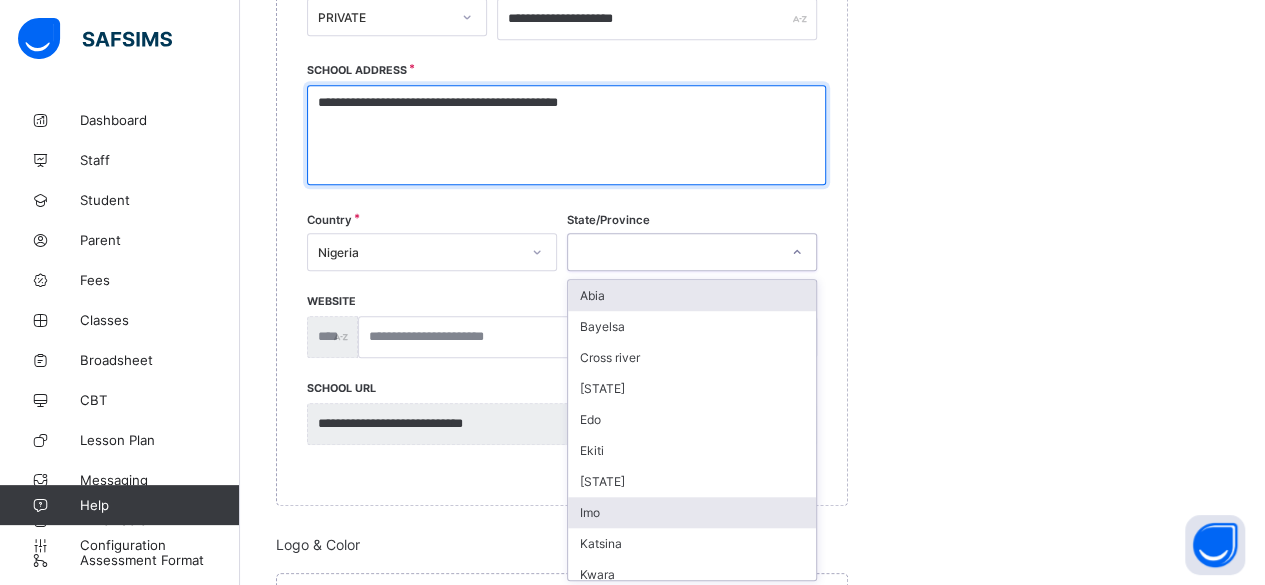 scroll, scrollTop: 509, scrollLeft: 0, axis: vertical 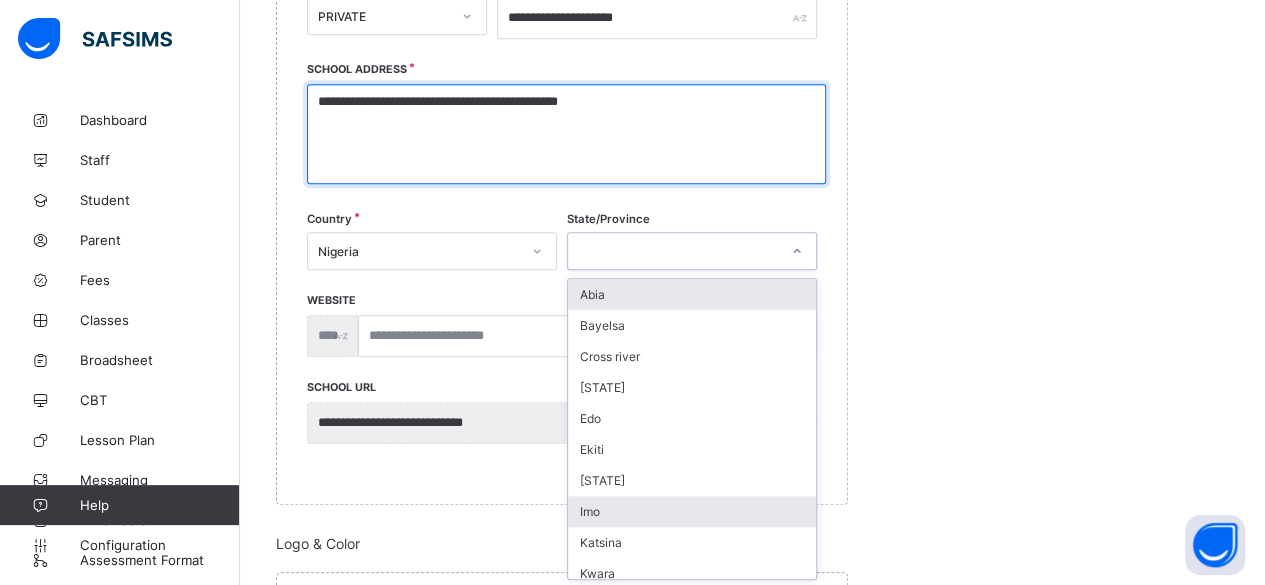 click on "Abia Bayelsa Cross river Ebonyi Edo Ekiti Fct Imo Katsina Kwara Ogun Osun Oyo Sokoto Gombe Jigawa Nassarawa Ondo Zamfara Akwa ibom Anambra Kebbi Kaduna Kano Adamawa Enugu Lagos Bauchi Benue Borno Delta Kogi Niger Plateau Rivers Taraba Yobe" at bounding box center [692, 429] 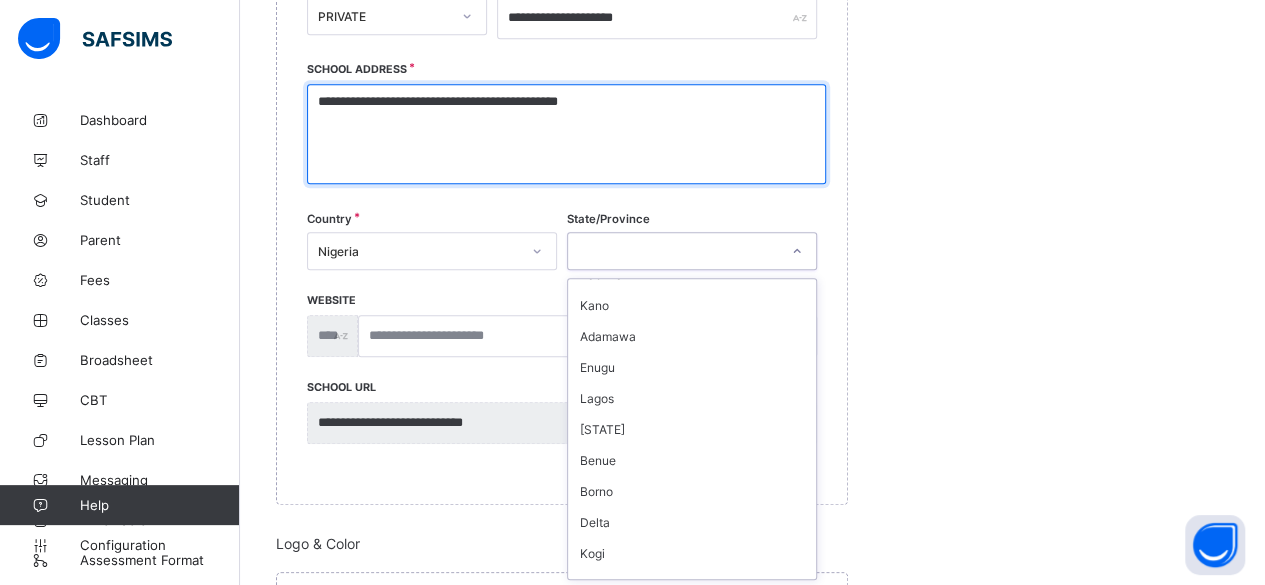 scroll, scrollTop: 713, scrollLeft: 0, axis: vertical 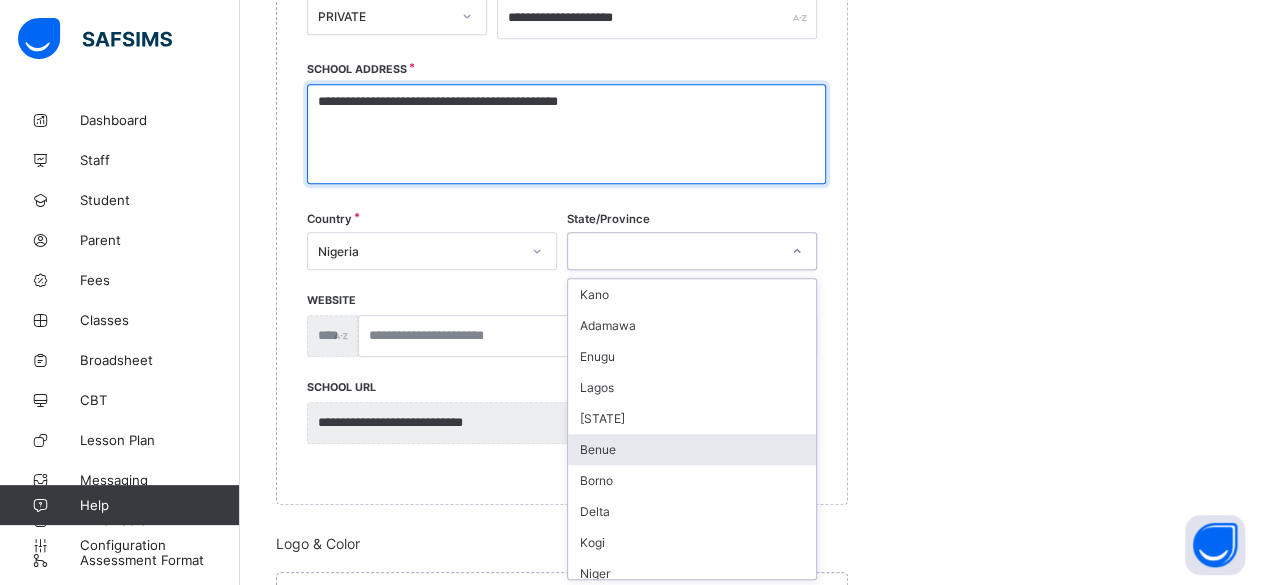 click on "Benue" at bounding box center (692, 449) 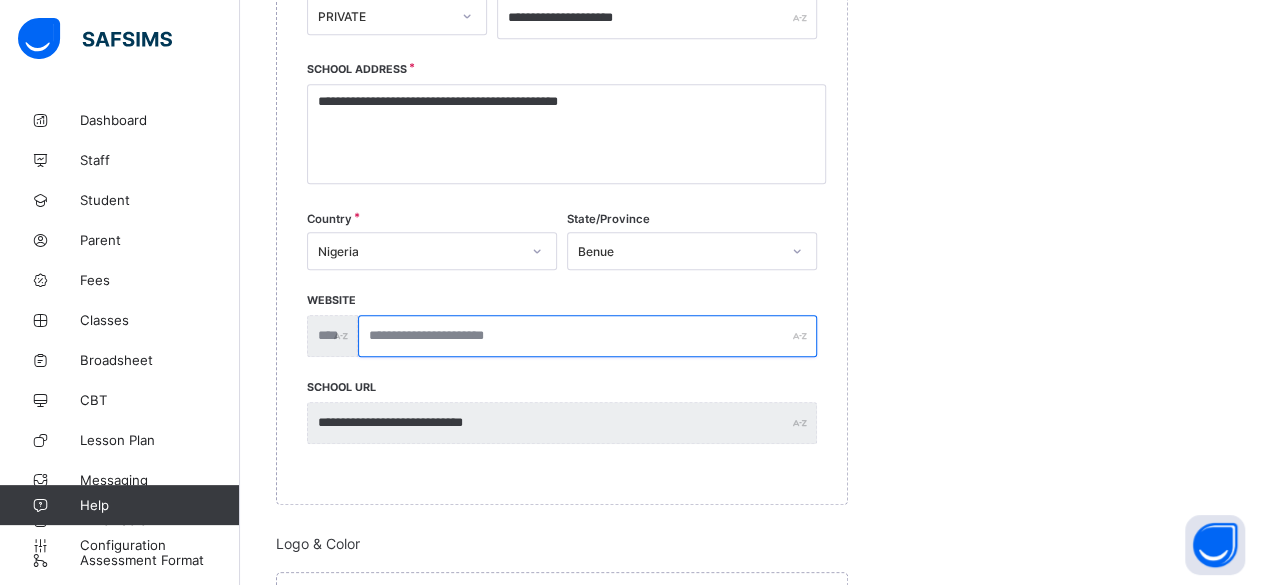 click at bounding box center (587, 336) 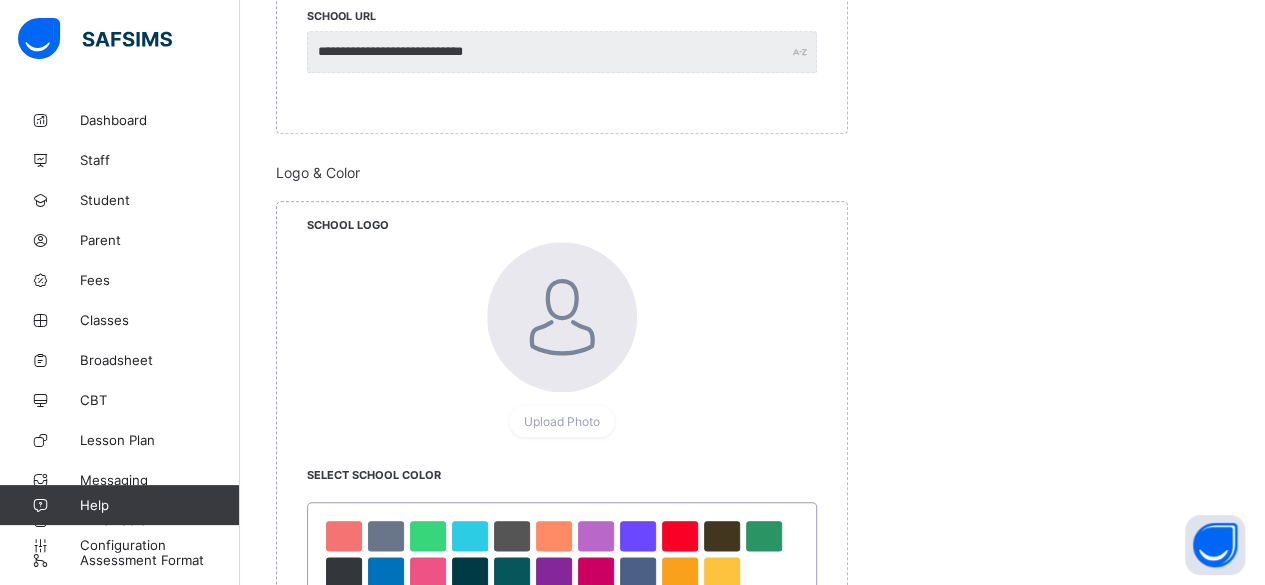 scroll, scrollTop: 884, scrollLeft: 0, axis: vertical 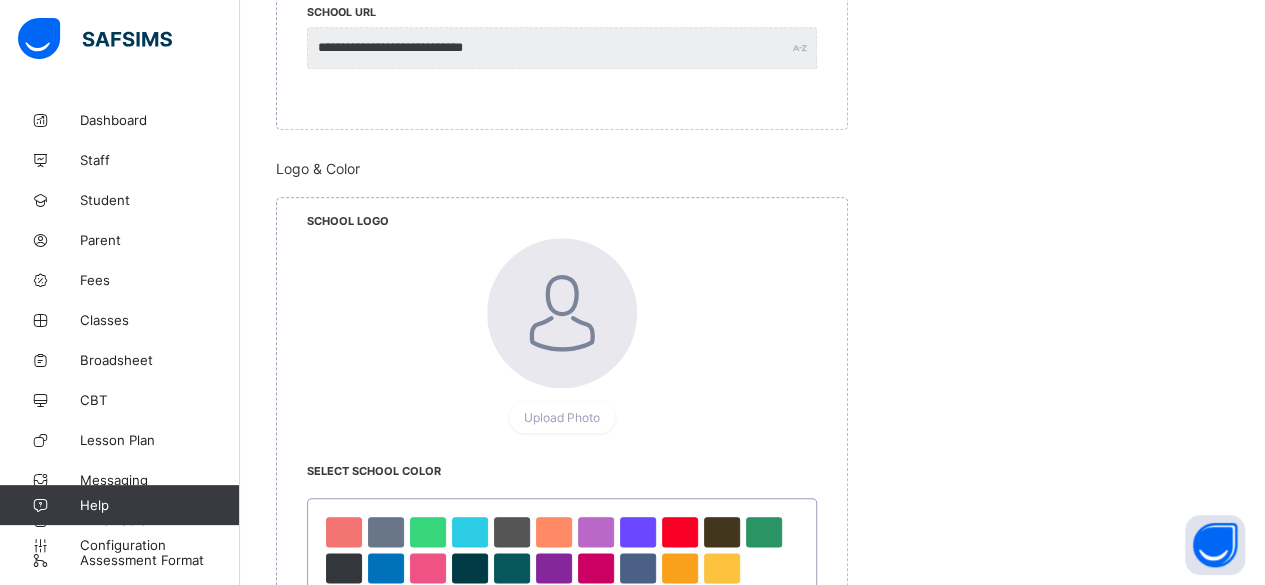 type on "**********" 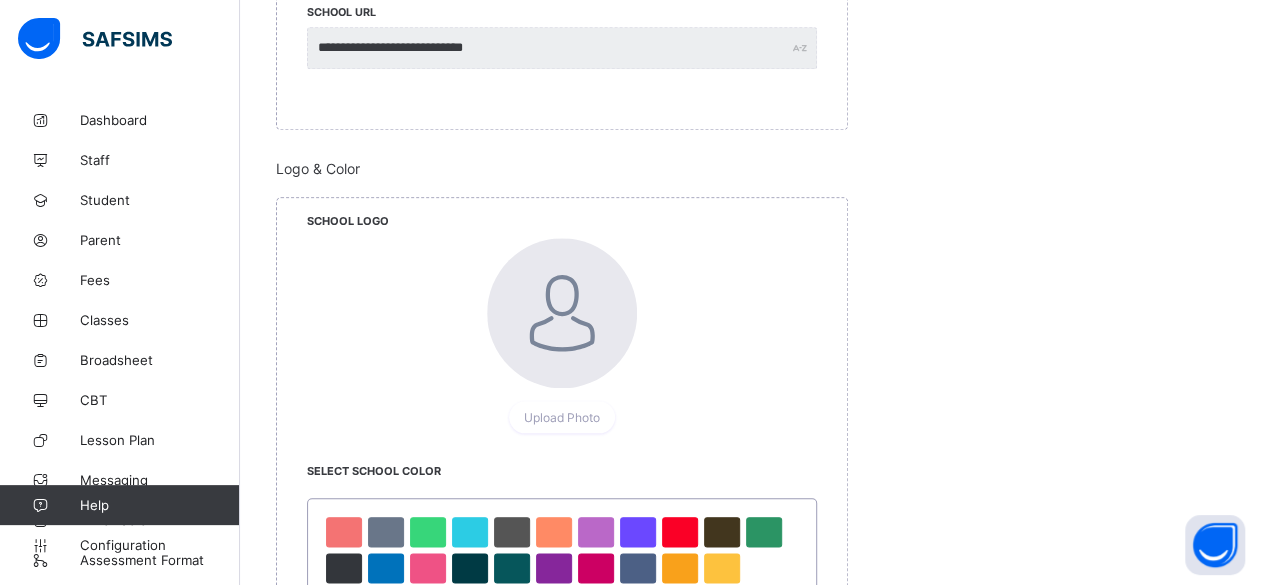 click at bounding box center [562, 313] 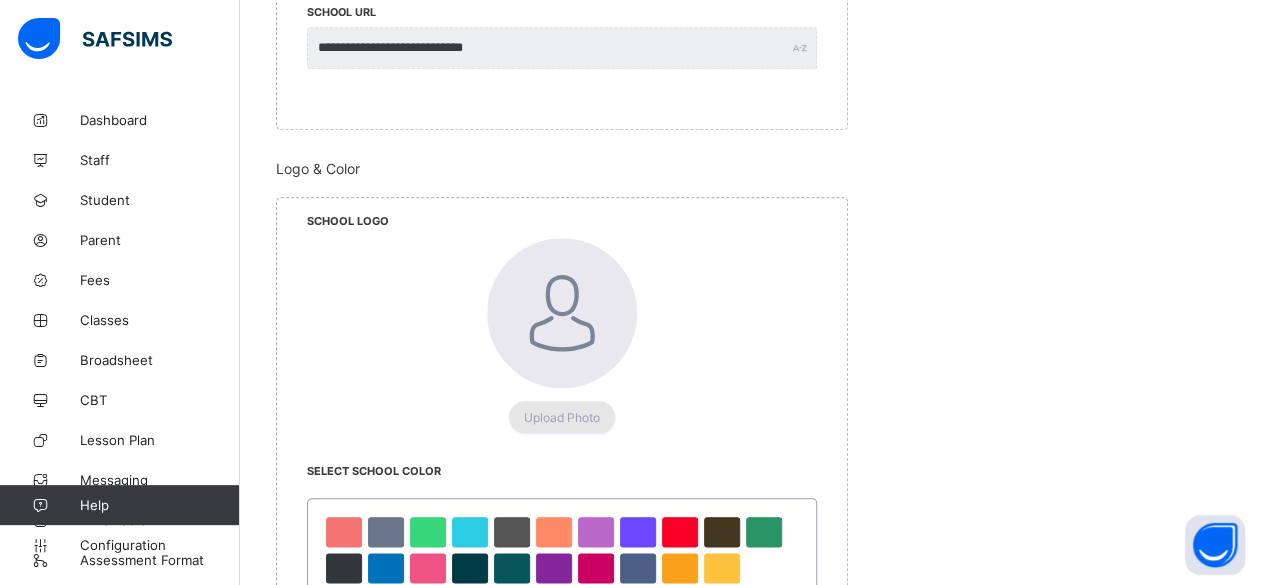 click on "Upload Photo" at bounding box center (562, 417) 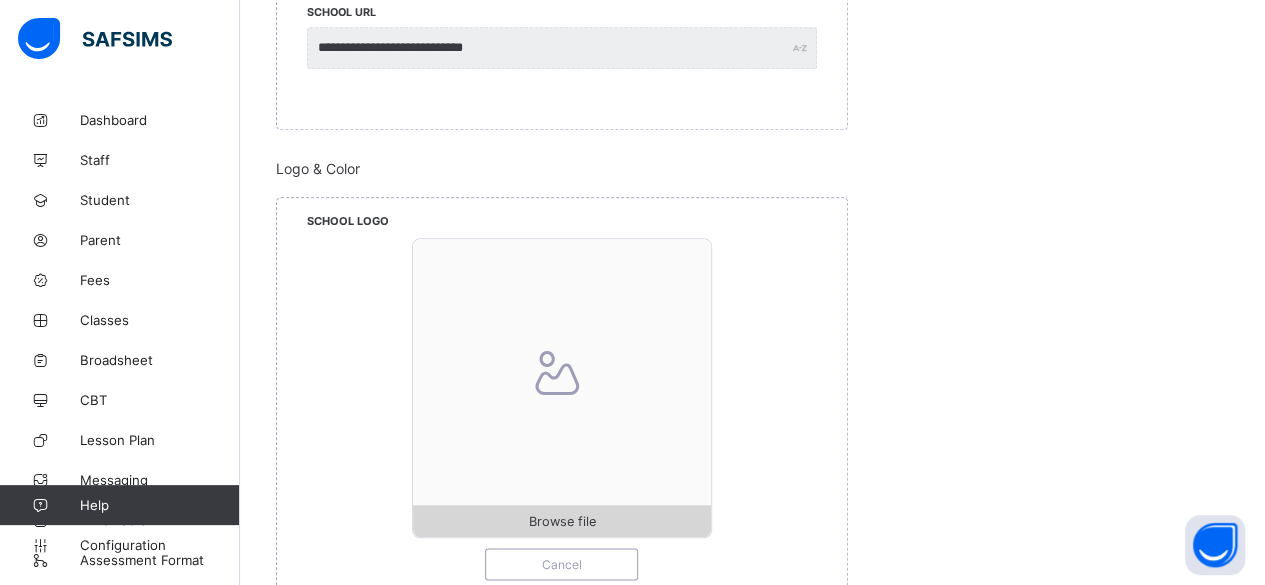 click on "Browse file" at bounding box center (561, 521) 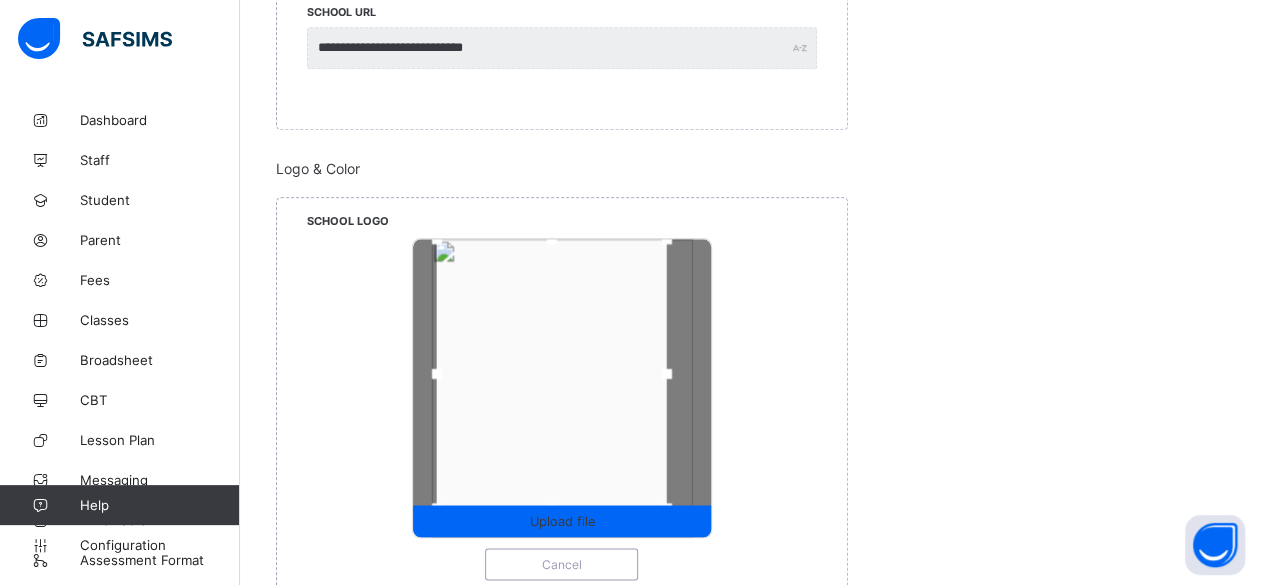 drag, startPoint x: 468, startPoint y: 268, endPoint x: 447, endPoint y: 237, distance: 37.44329 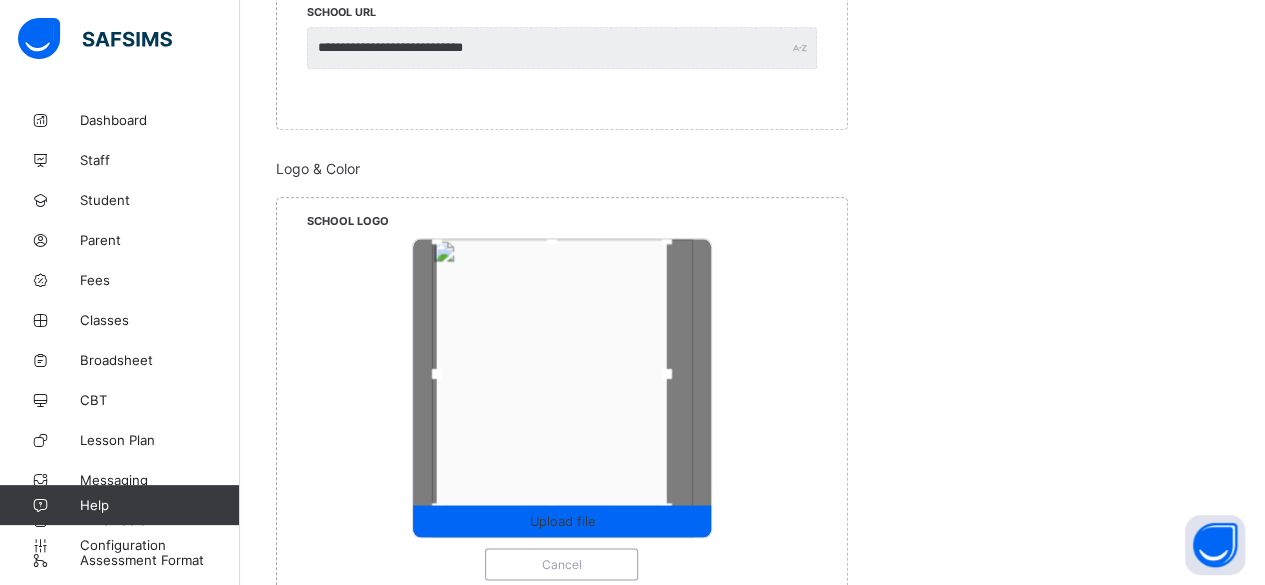 click at bounding box center (437, 239) 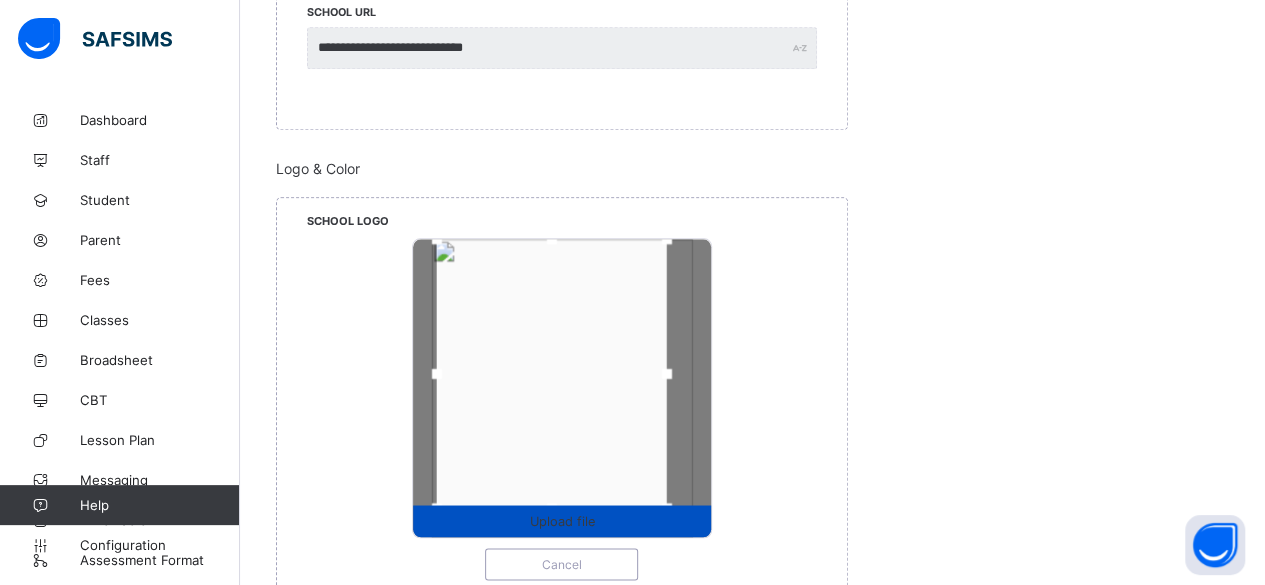 click on "Upload file" at bounding box center [562, 521] 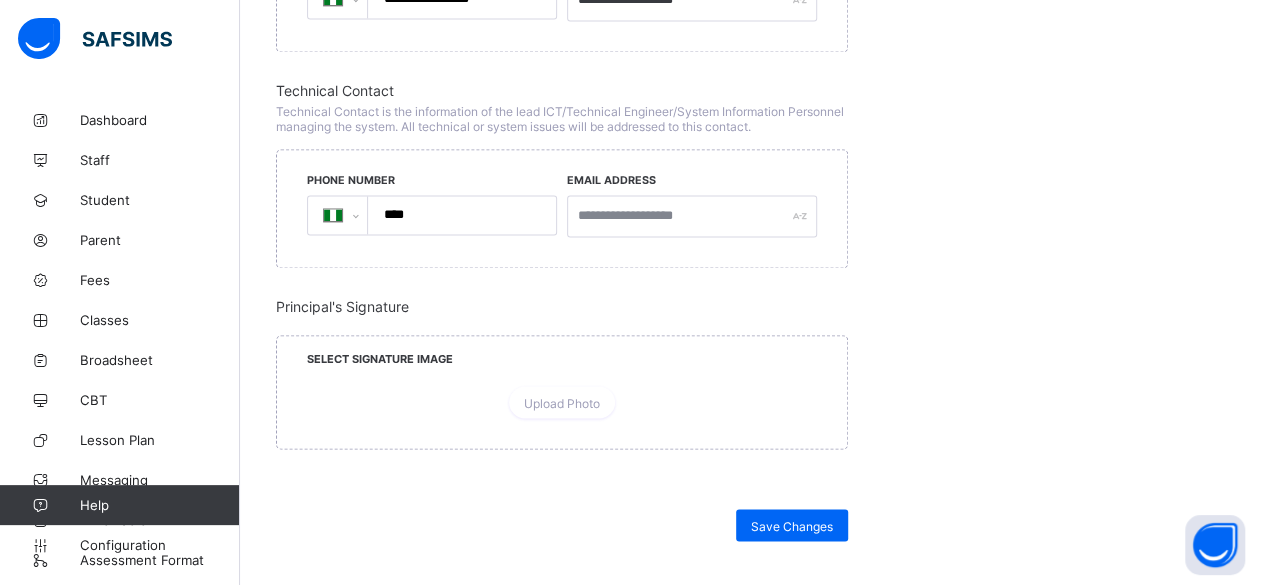 scroll, scrollTop: 1513, scrollLeft: 0, axis: vertical 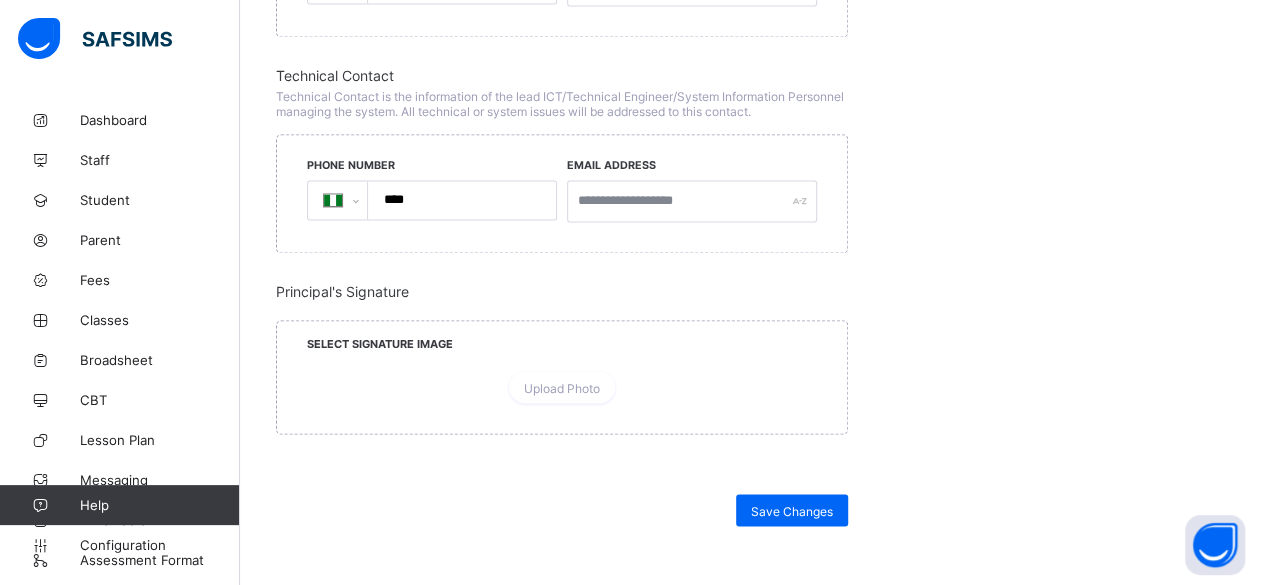 click on "****" at bounding box center (458, 200) 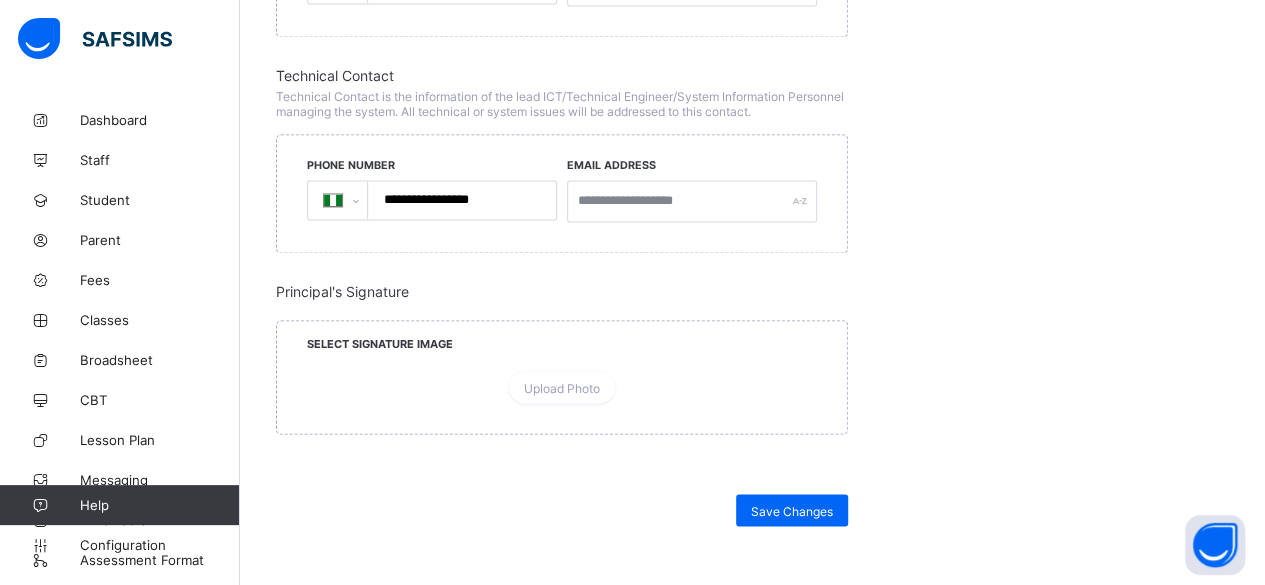 type on "**********" 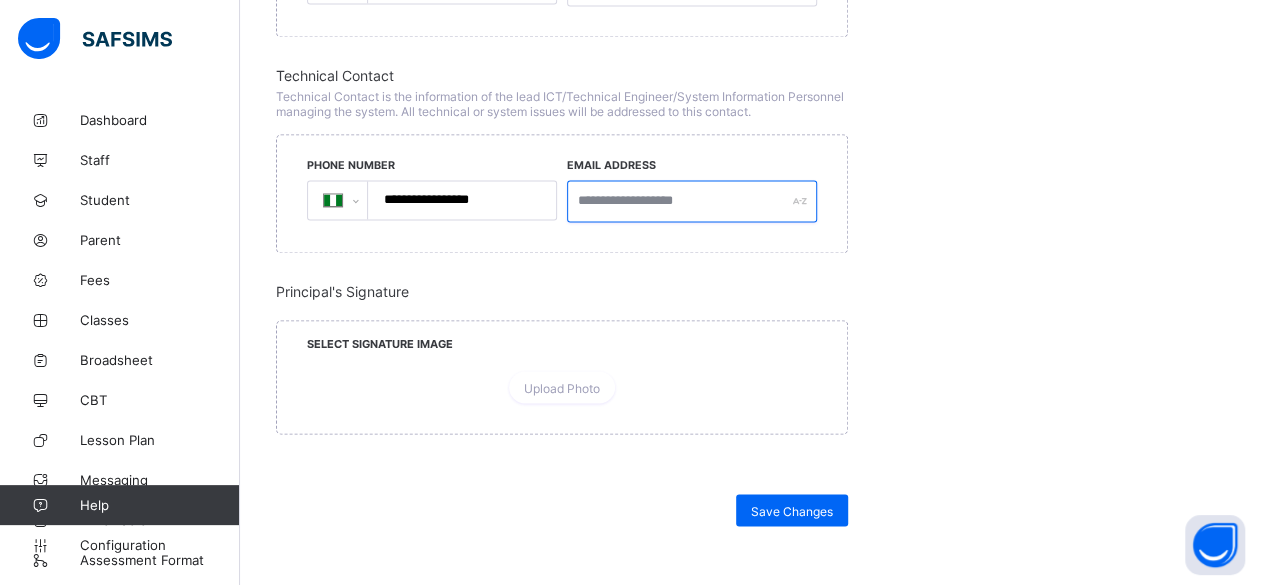 click at bounding box center (692, 201) 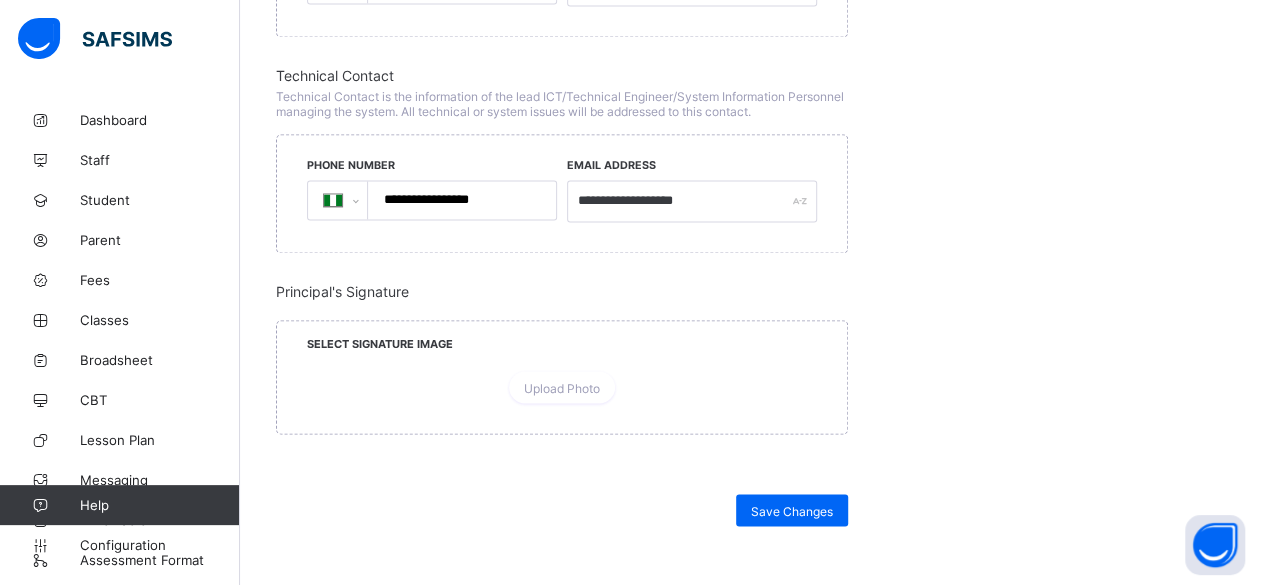 click at bounding box center [562, 305] 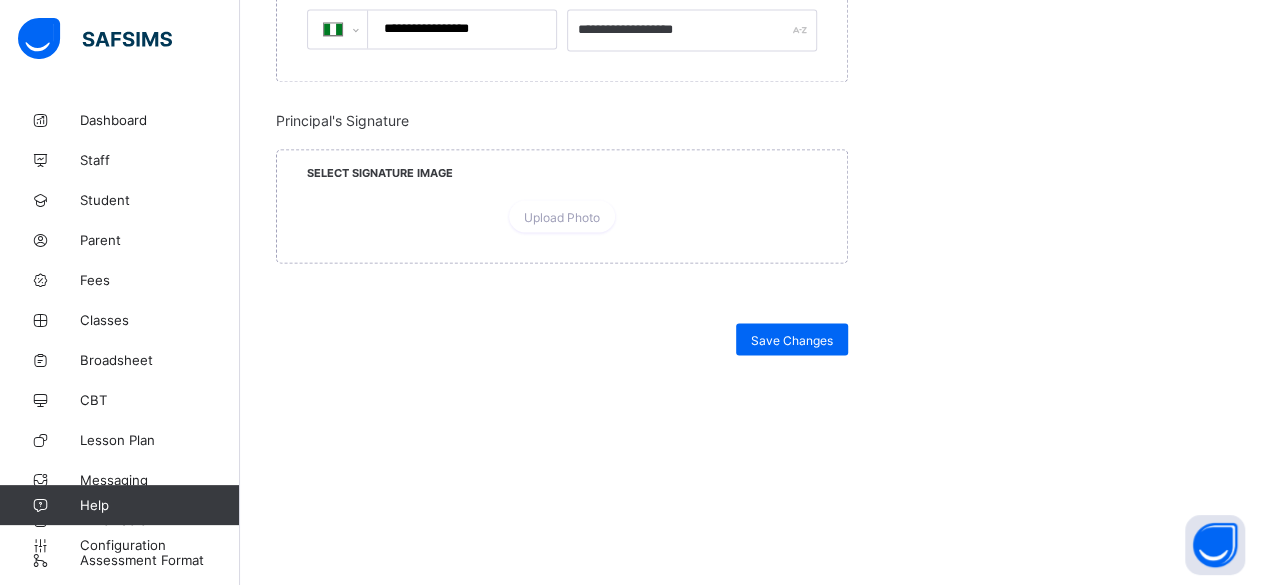 scroll, scrollTop: 1820, scrollLeft: 0, axis: vertical 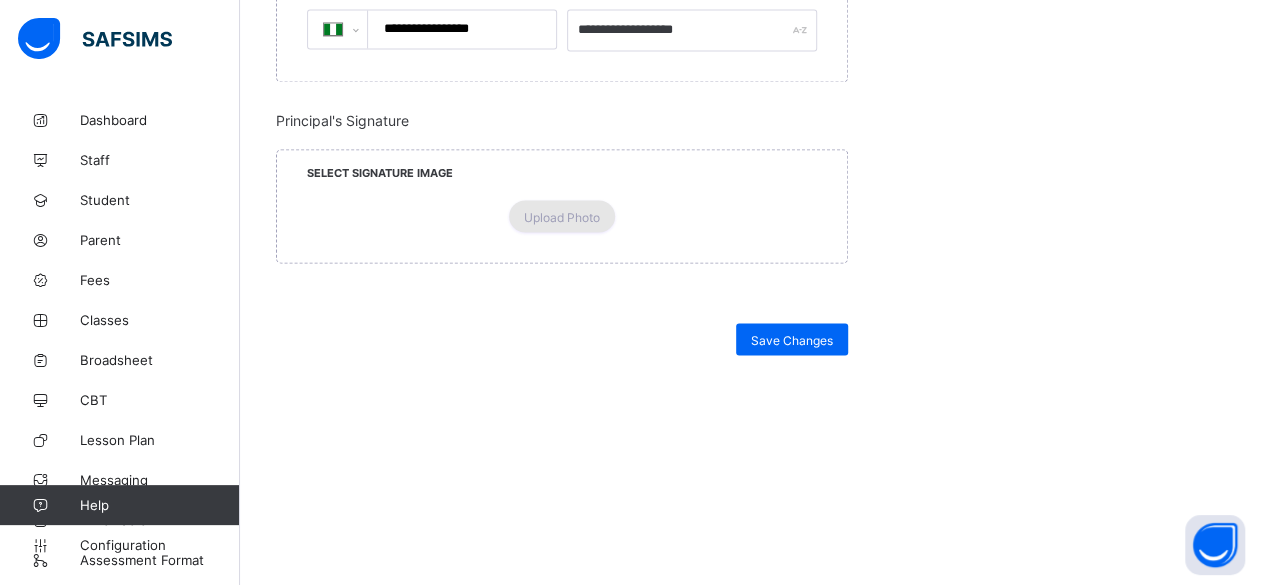 click on "Upload Photo" at bounding box center [562, 216] 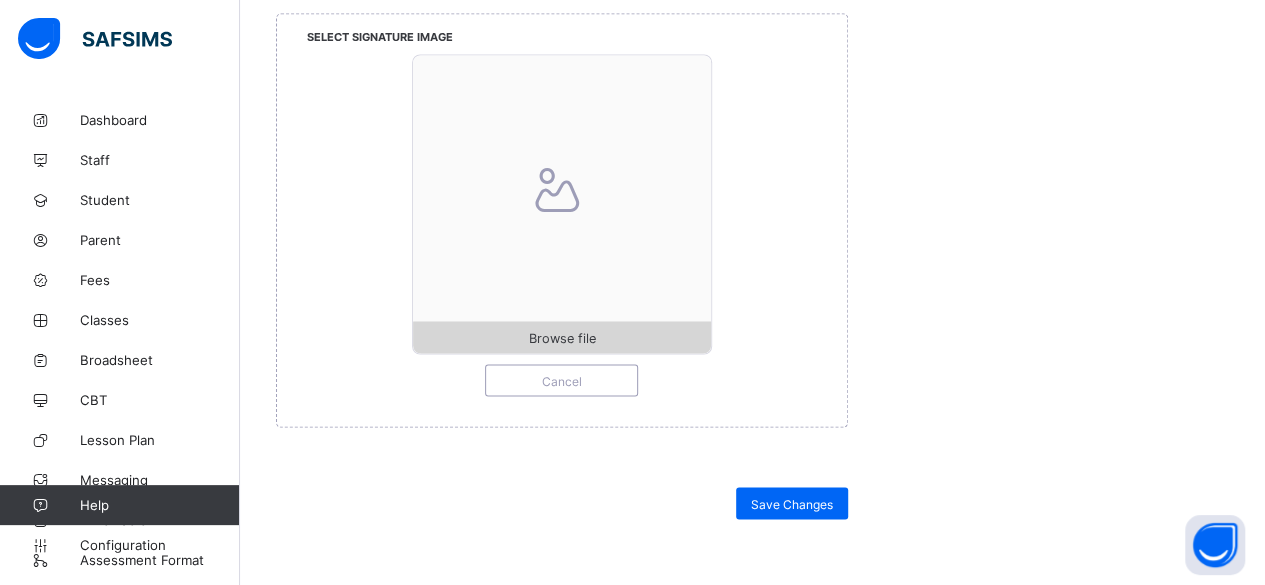 click on "Browse file" at bounding box center (562, 337) 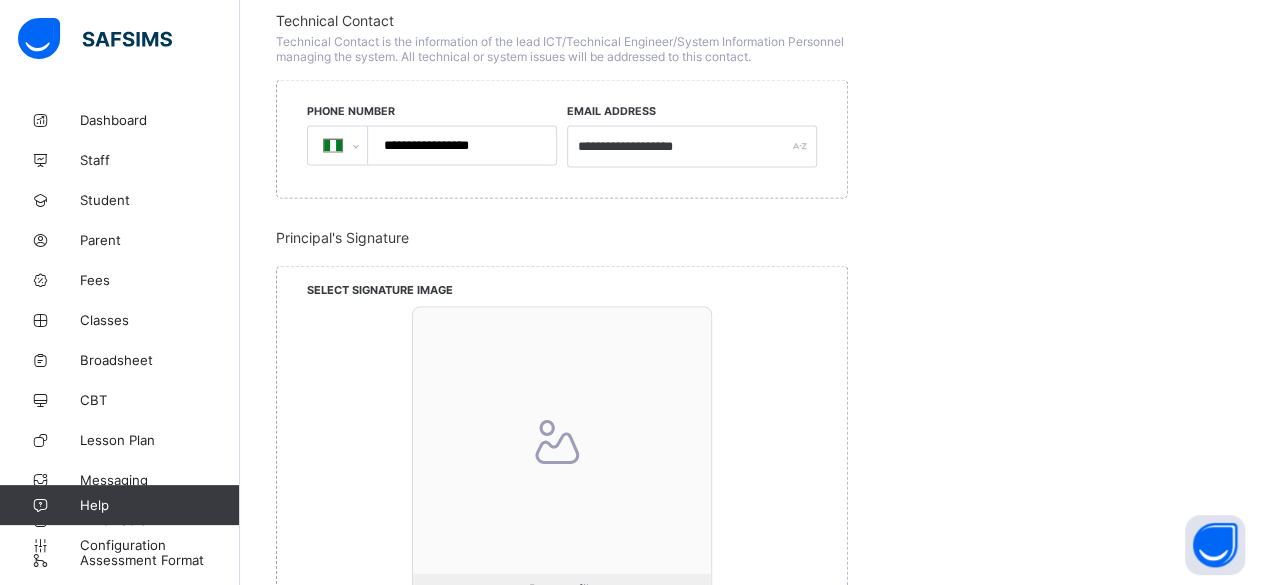click on "Resume" at bounding box center [916, -1605] 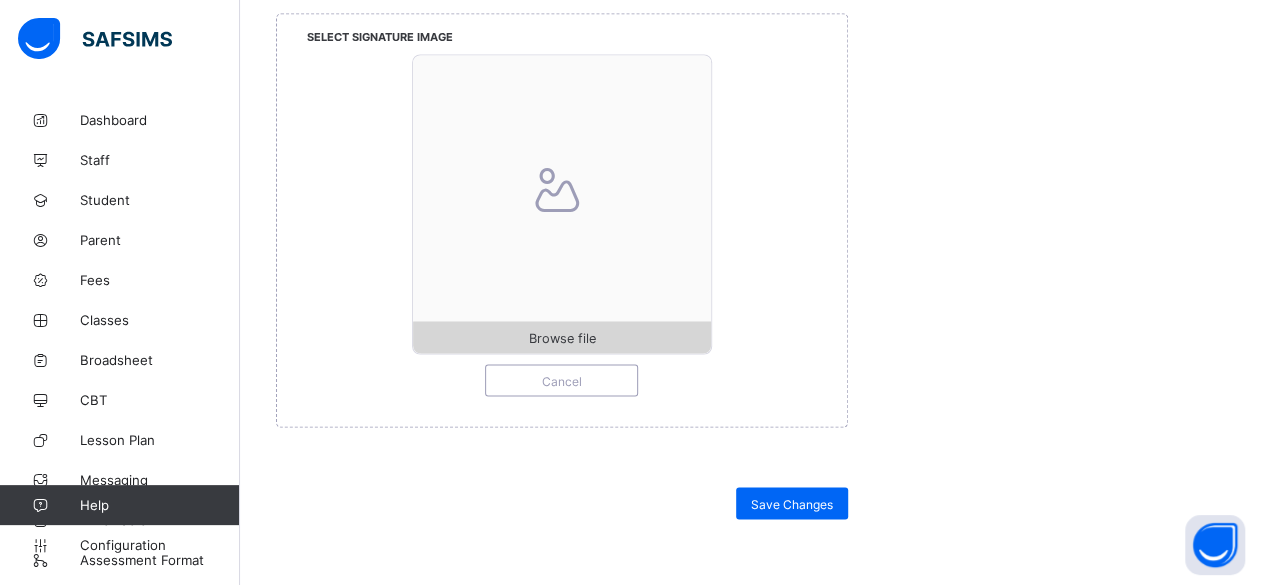 click on "Browse file" at bounding box center [561, 337] 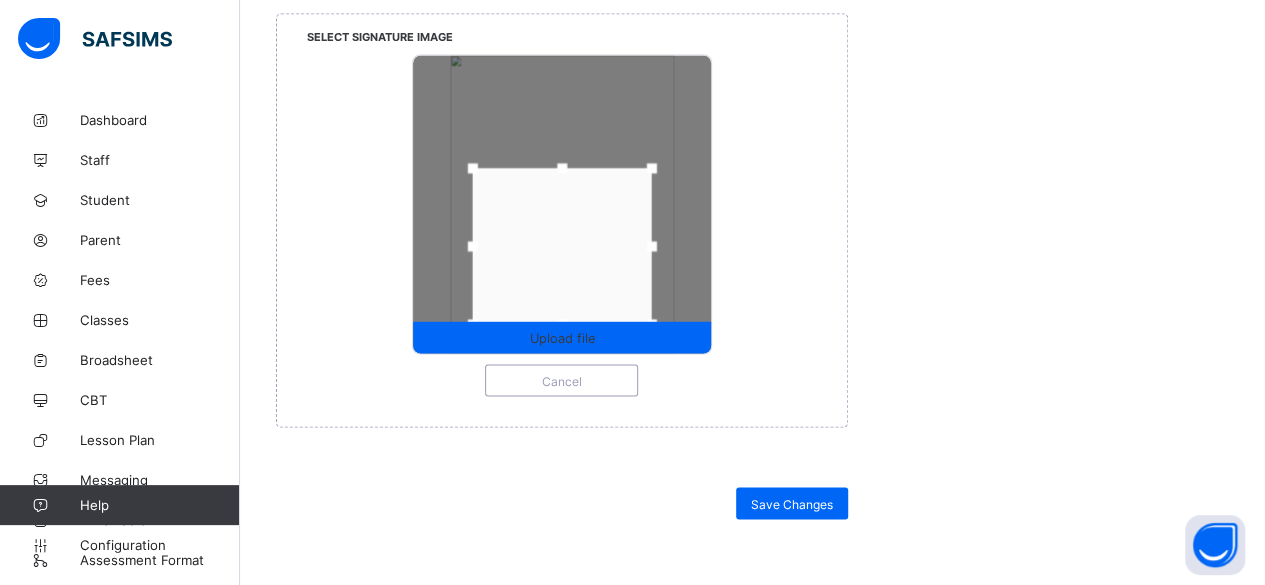 drag, startPoint x: 571, startPoint y: 226, endPoint x: 563, endPoint y: 309, distance: 83.38465 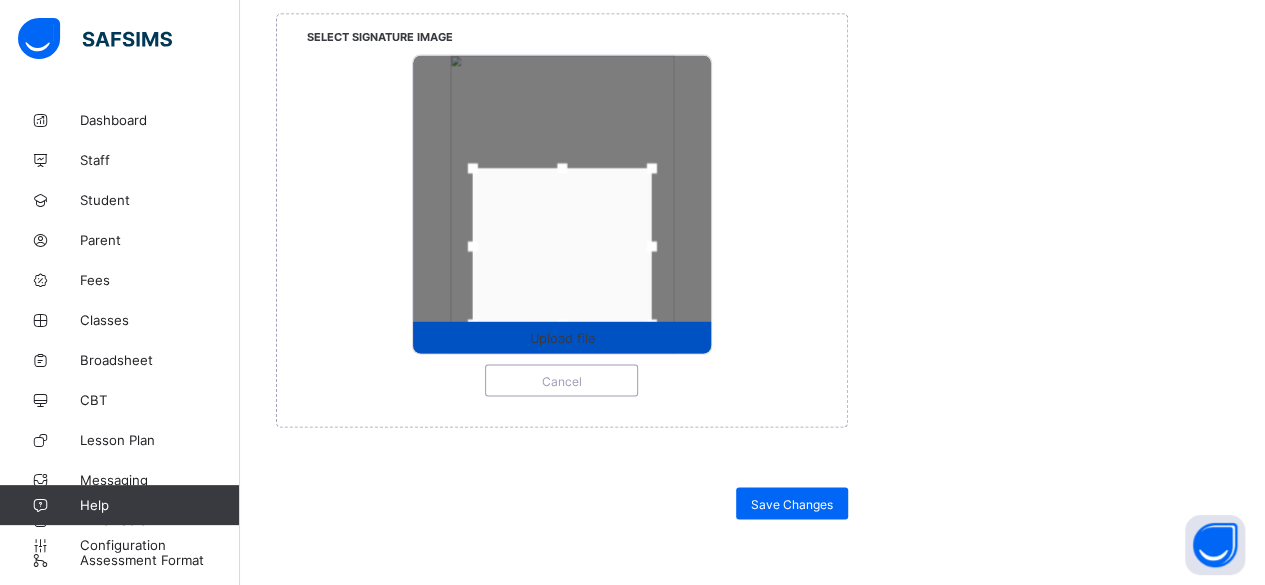 click on "Upload file" at bounding box center (562, 337) 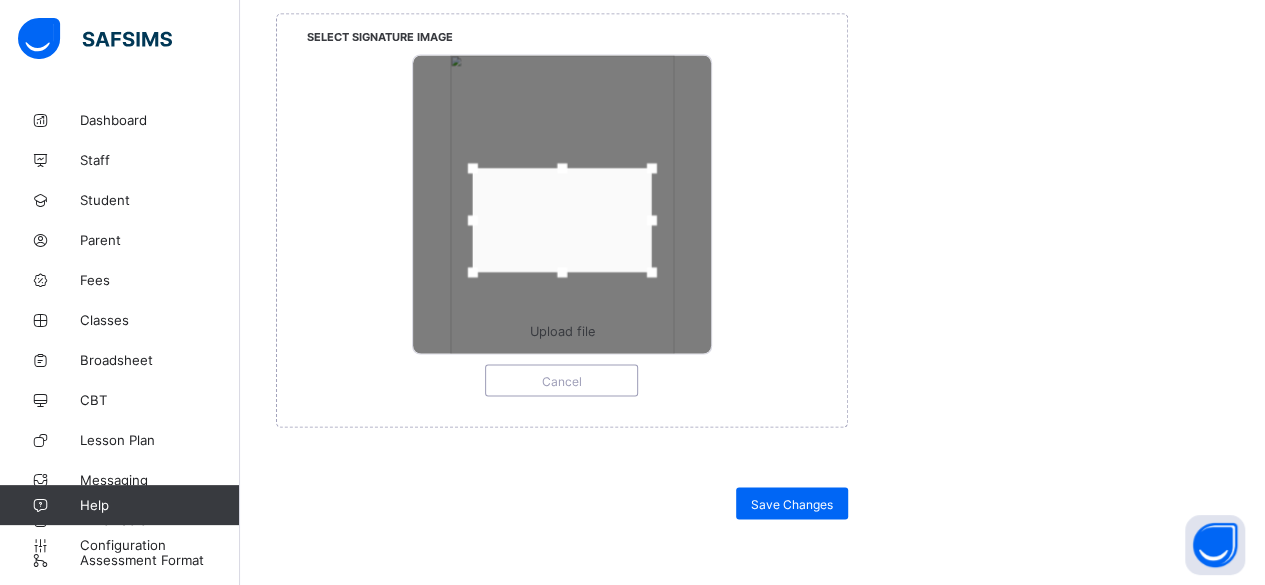 drag, startPoint x: 567, startPoint y: 443, endPoint x: 567, endPoint y: 402, distance: 41 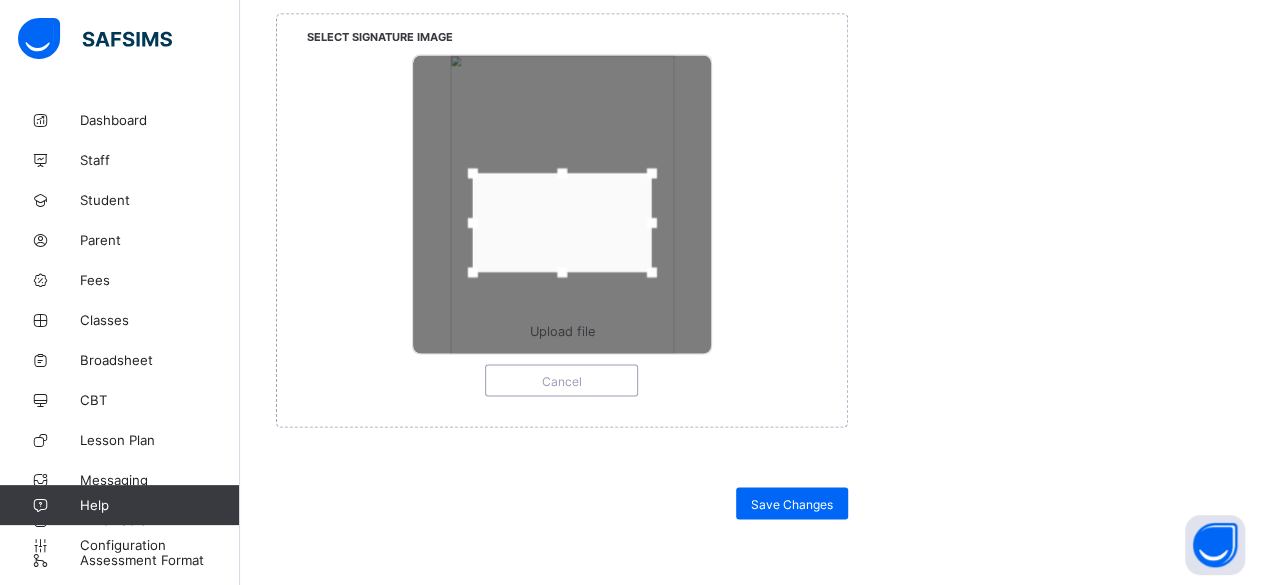 click at bounding box center [562, 173] 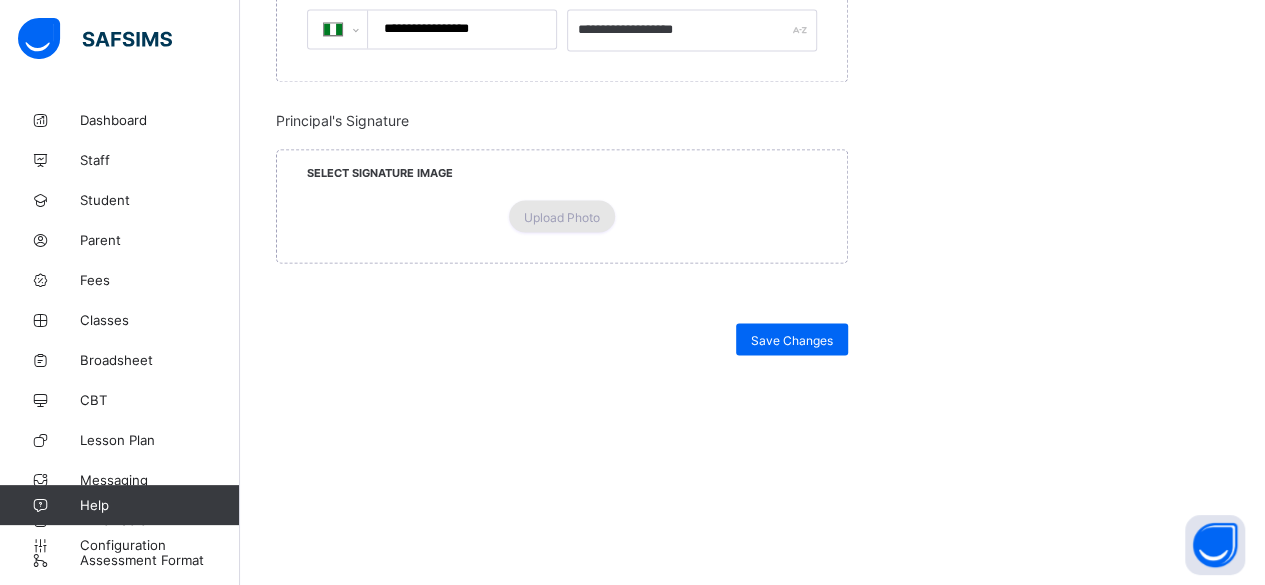 click on "Upload Photo" at bounding box center (562, 216) 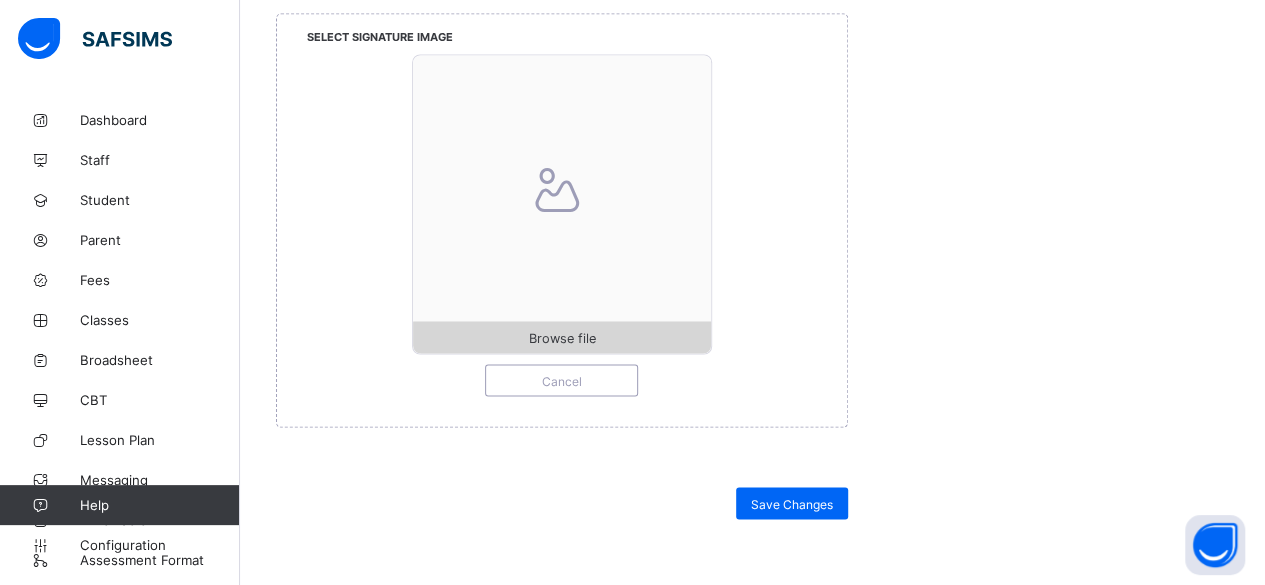 click on "Browse file" at bounding box center (562, 337) 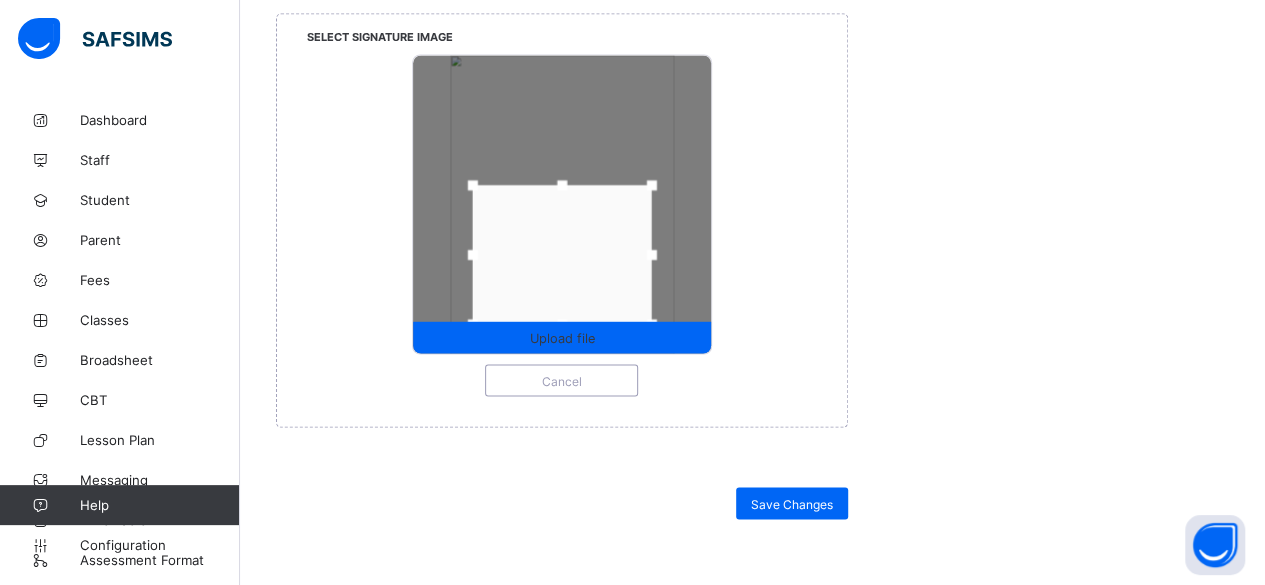 drag, startPoint x: 576, startPoint y: 229, endPoint x: 574, endPoint y: 329, distance: 100.02 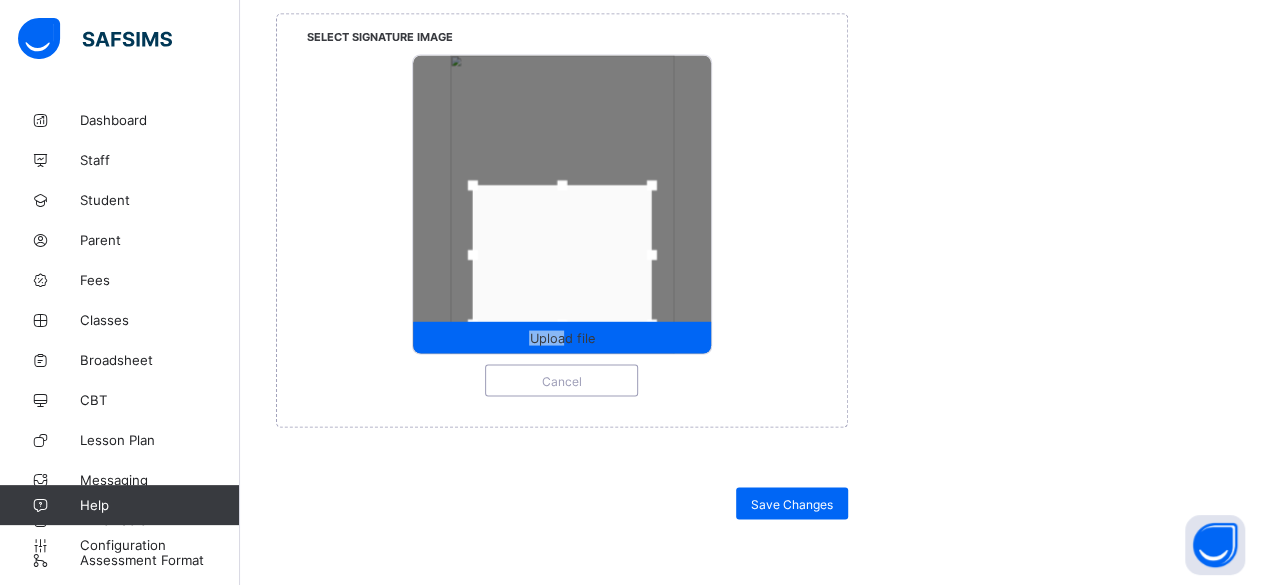 drag, startPoint x: 566, startPoint y: 463, endPoint x: 572, endPoint y: 441, distance: 22.803509 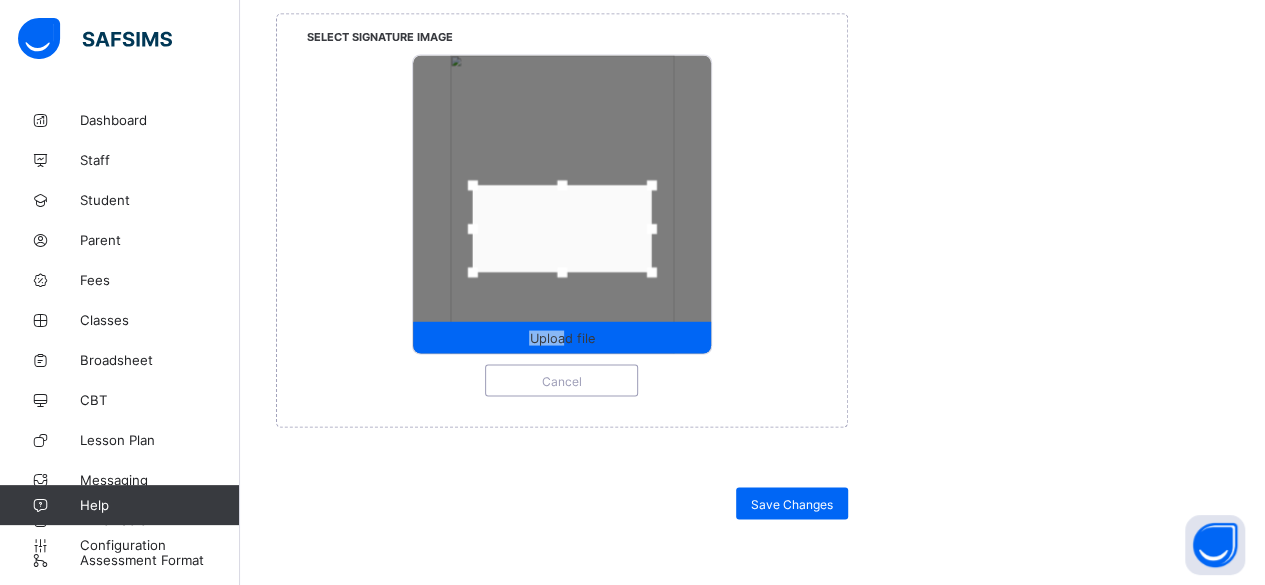 drag, startPoint x: 570, startPoint y: 457, endPoint x: 568, endPoint y: 405, distance: 52.03845 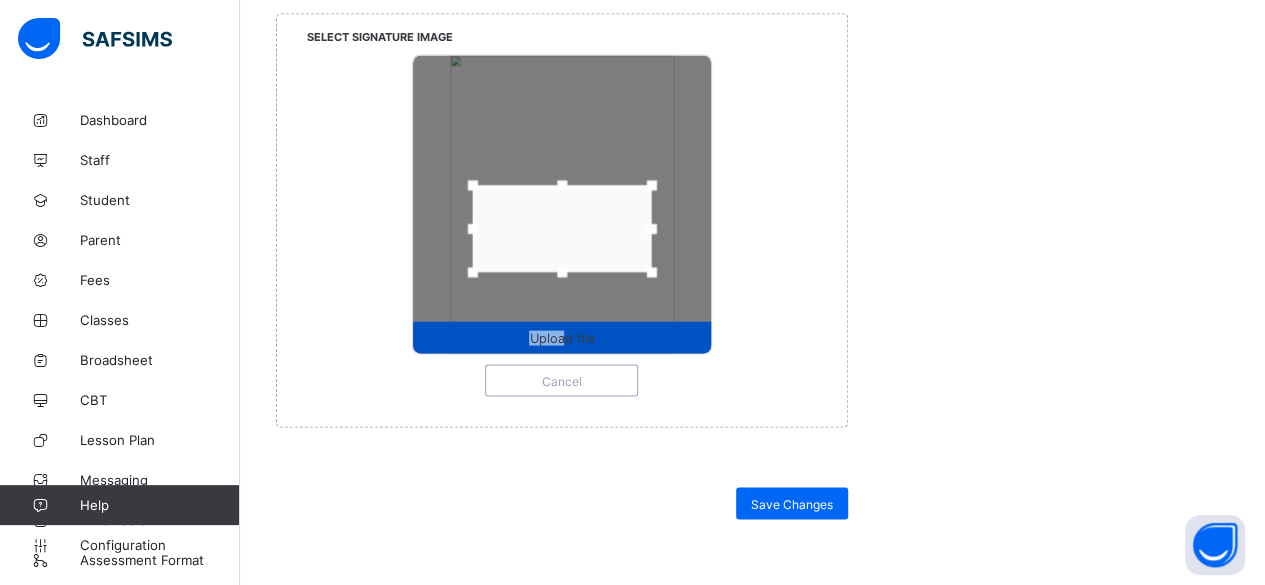 click on "Upload file" at bounding box center [561, 337] 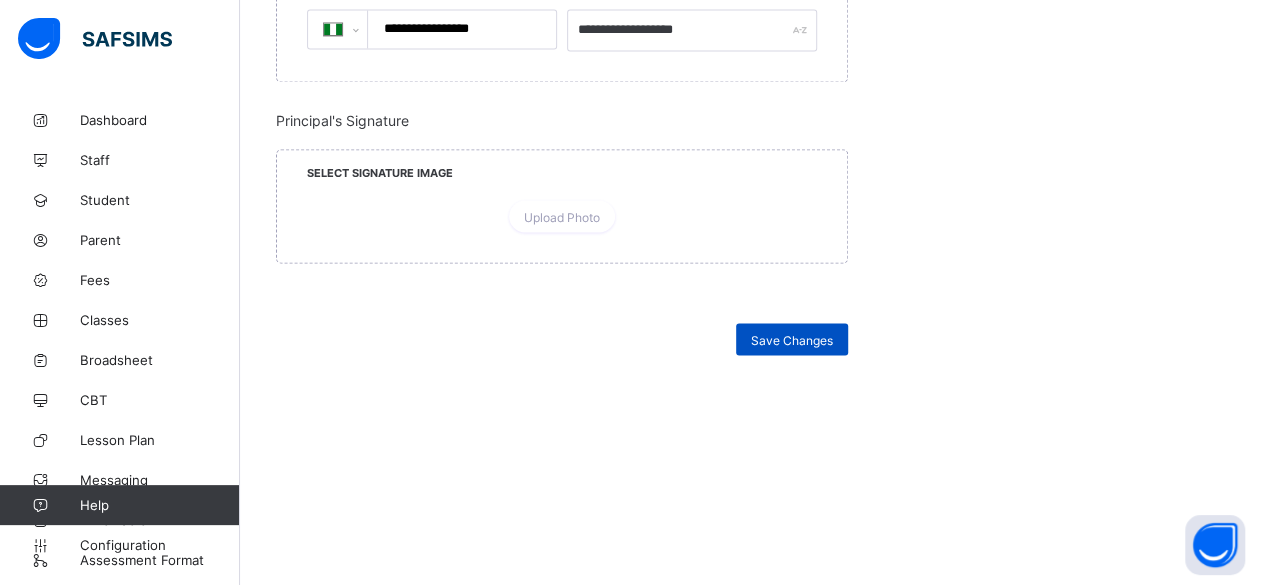 click on "Save Changes" at bounding box center (792, 339) 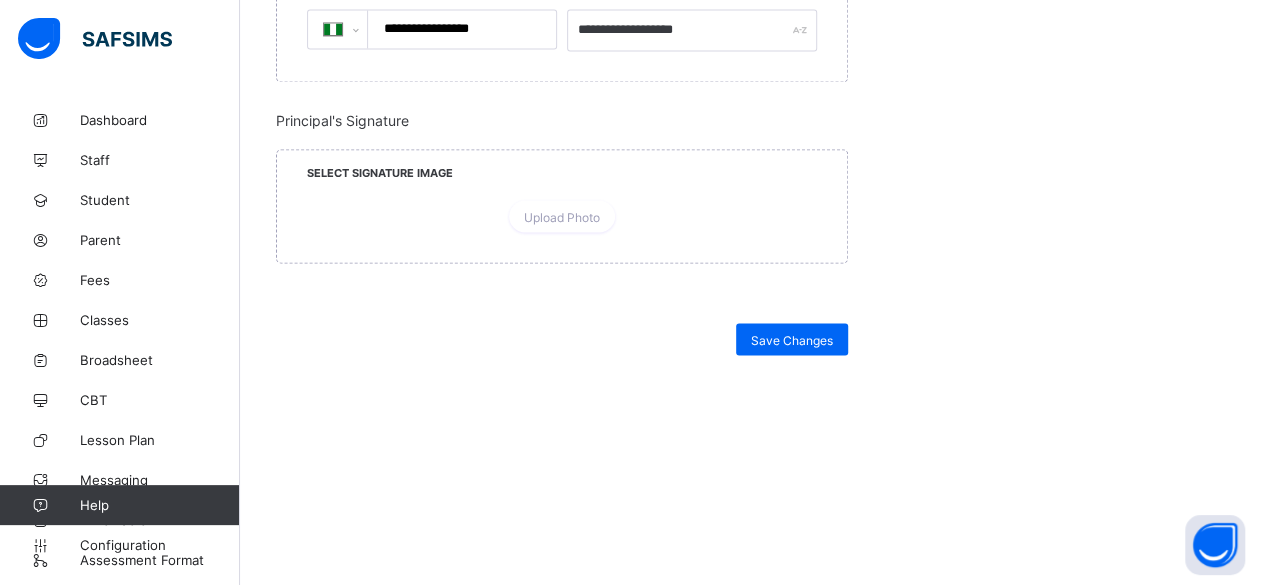 scroll, scrollTop: 1977, scrollLeft: 0, axis: vertical 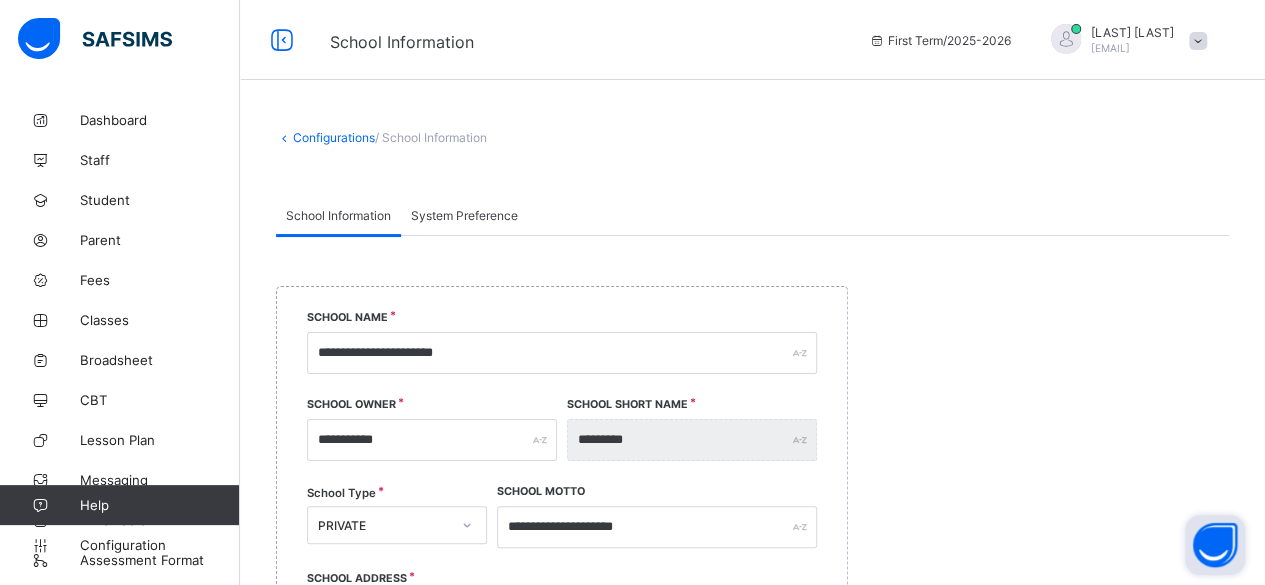 click at bounding box center [1215, 545] 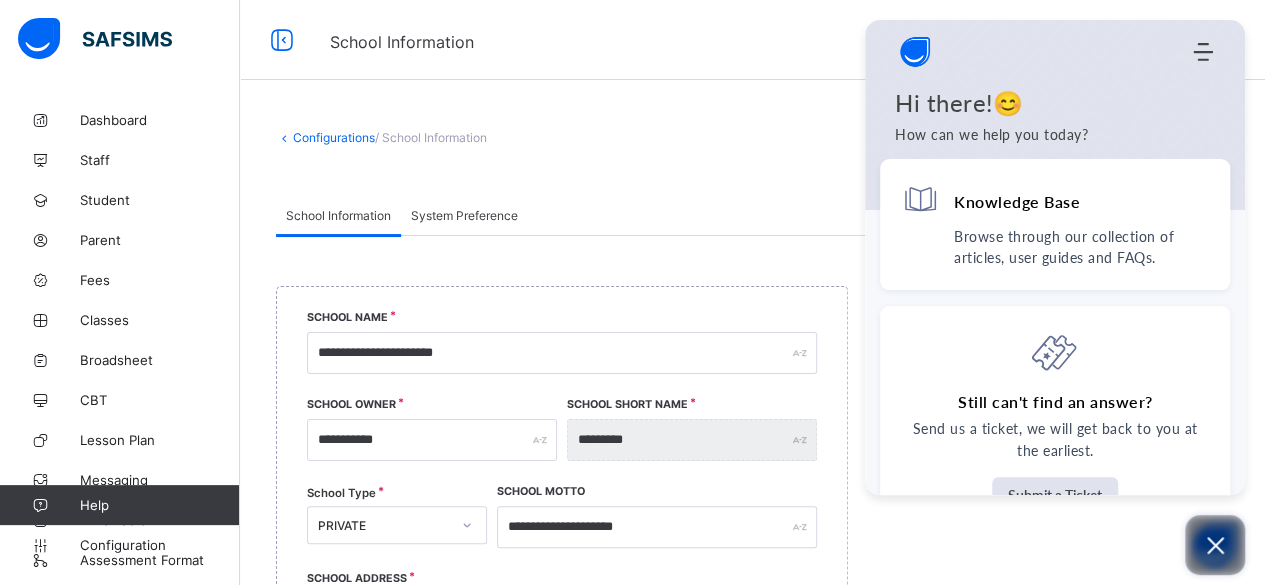 click at bounding box center (1215, 545) 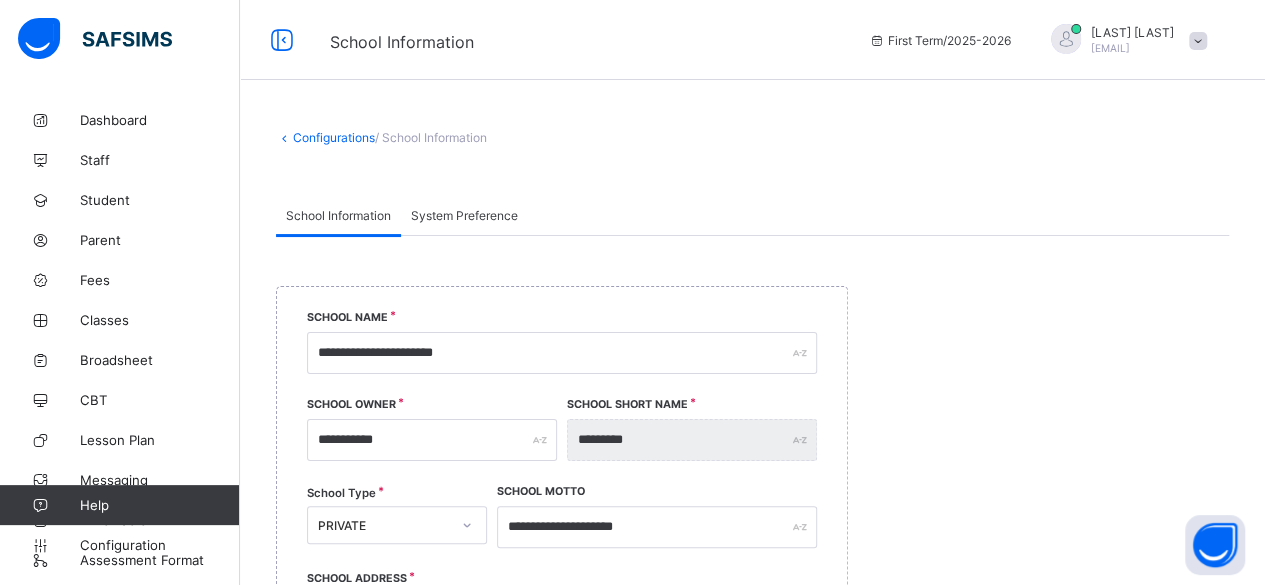 click on "[LAST] [LAST]" at bounding box center (1132, 32) 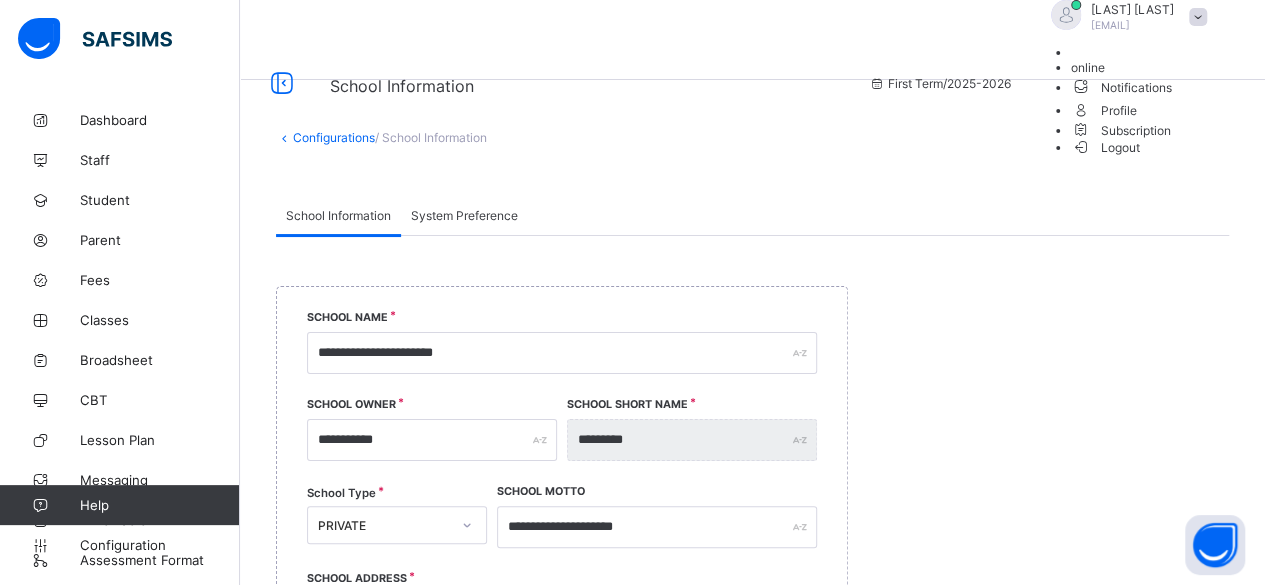 click on "Profile" at bounding box center (1144, 109) 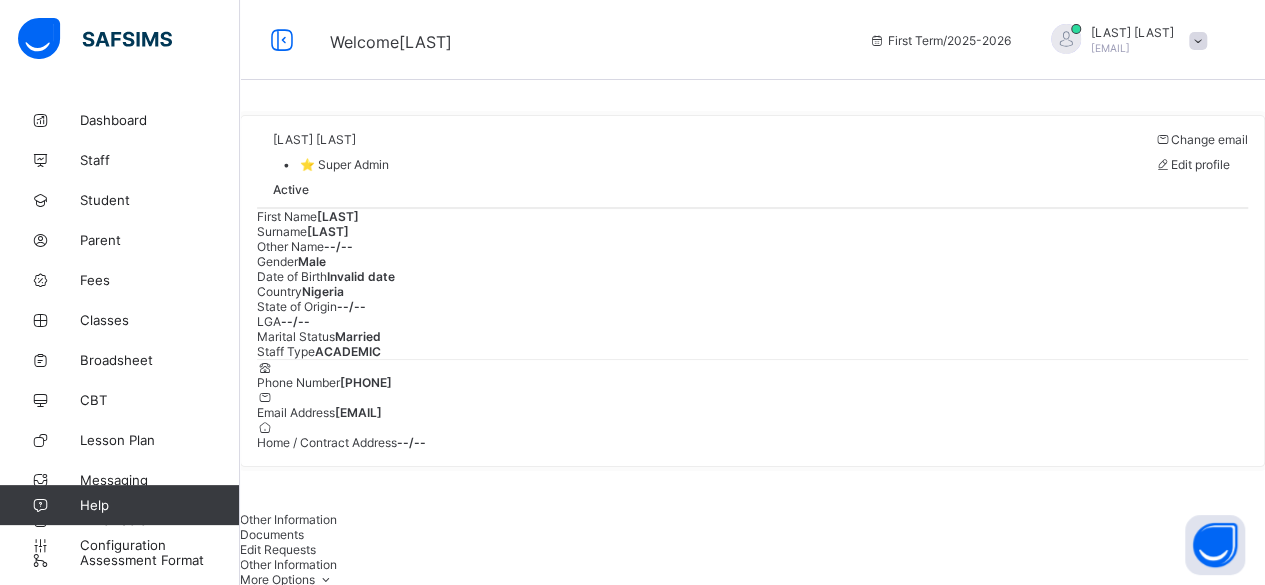click at bounding box center [257, 170] 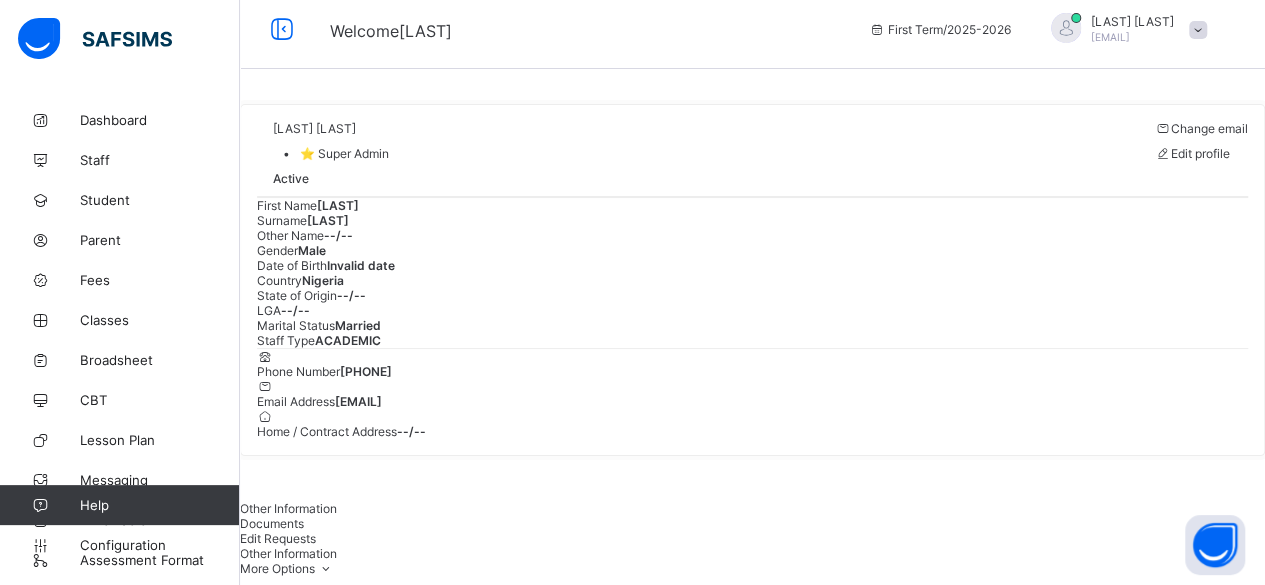 scroll, scrollTop: 0, scrollLeft: 0, axis: both 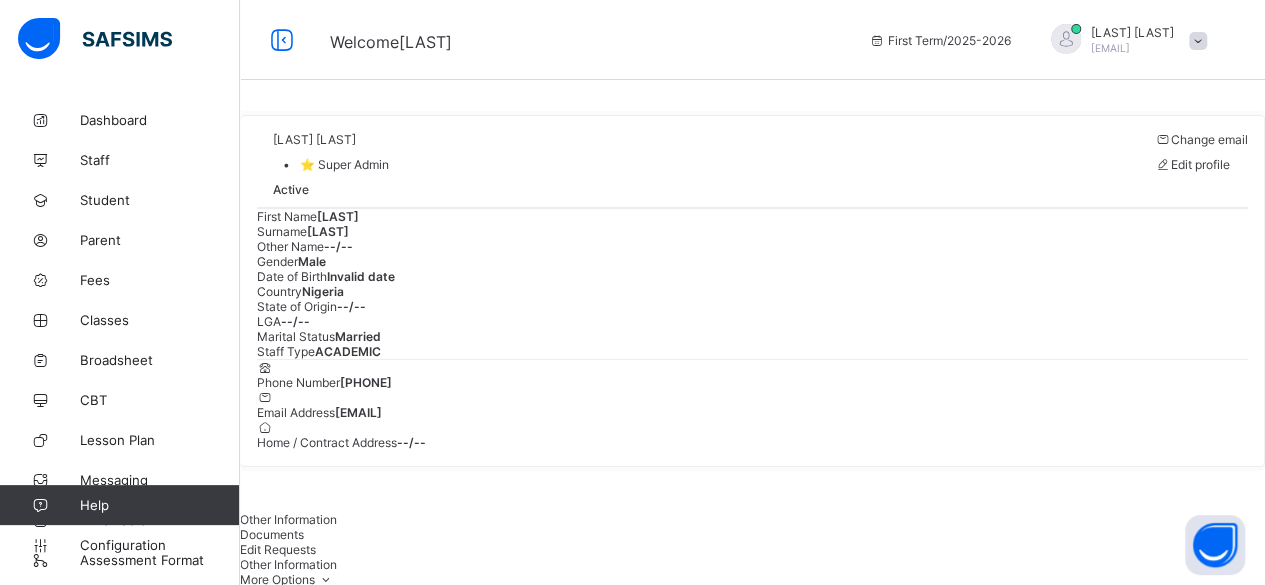 click on "Edit profile" at bounding box center [1200, 164] 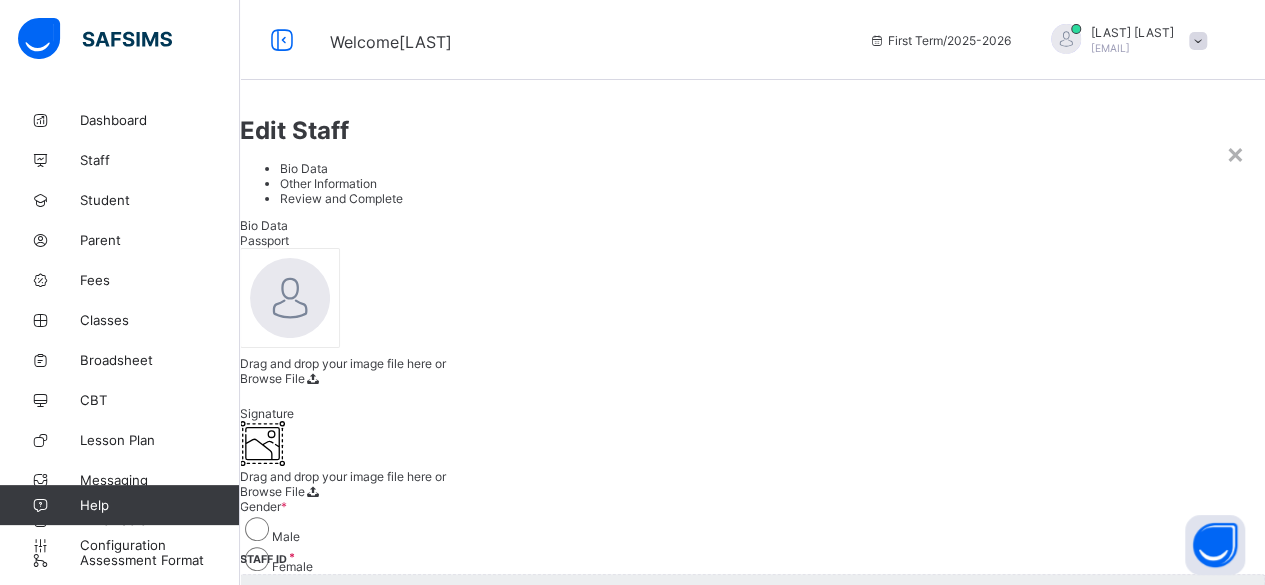 click on "Browse File" at bounding box center [272, 378] 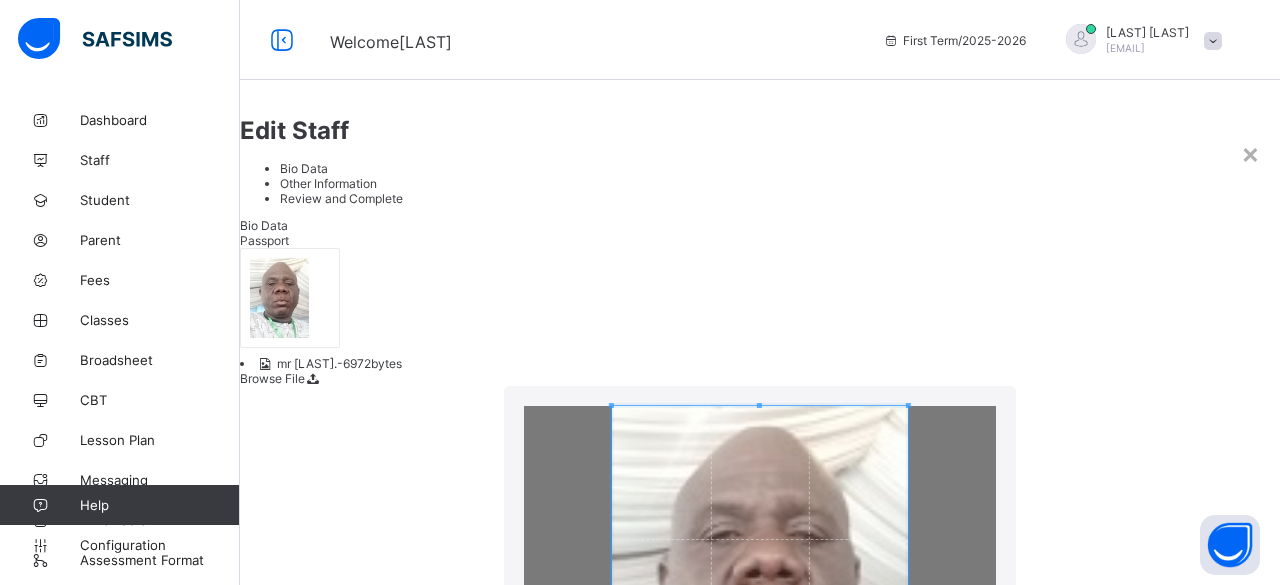 click on "Upload" at bounding box center (959, 868) 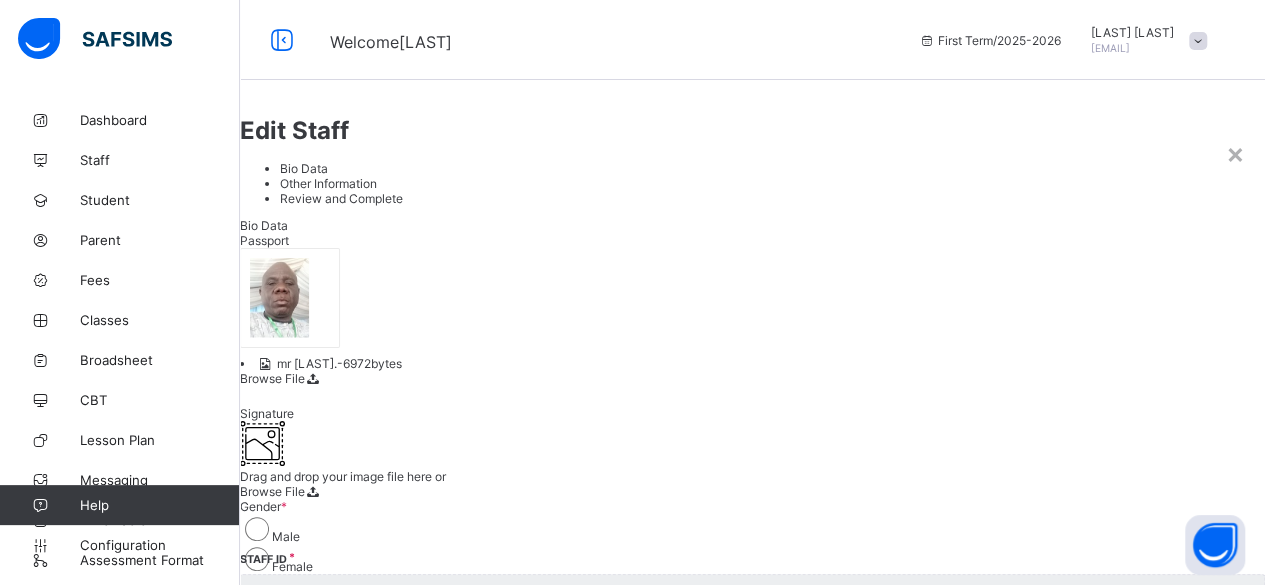 click on "*****" at bounding box center [752, 595] 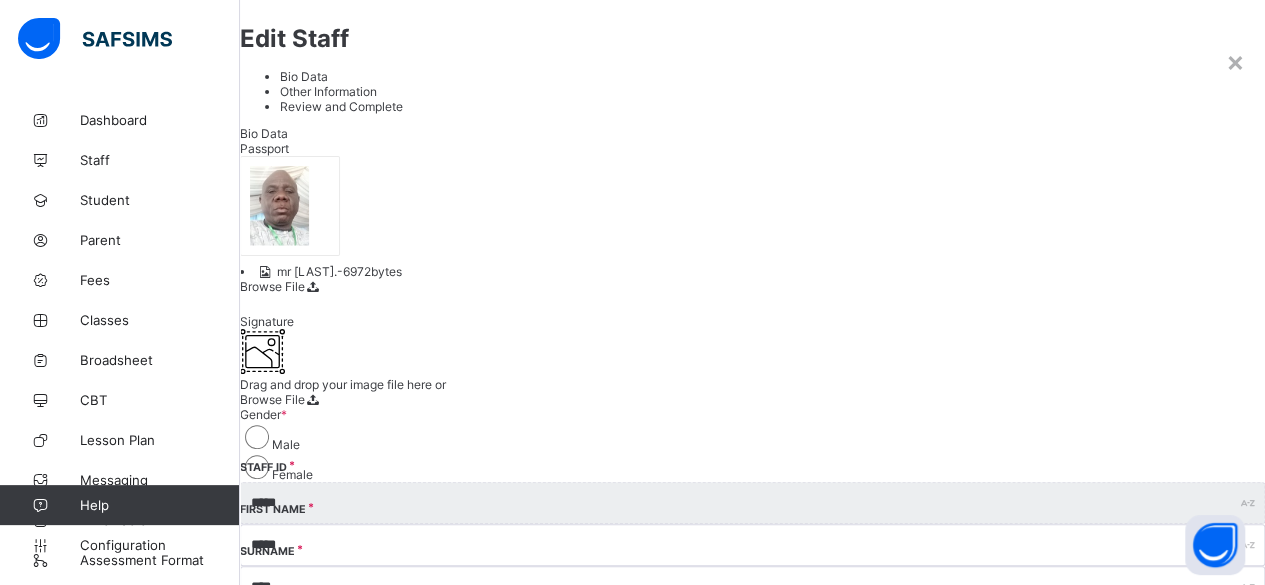 scroll, scrollTop: 114, scrollLeft: 0, axis: vertical 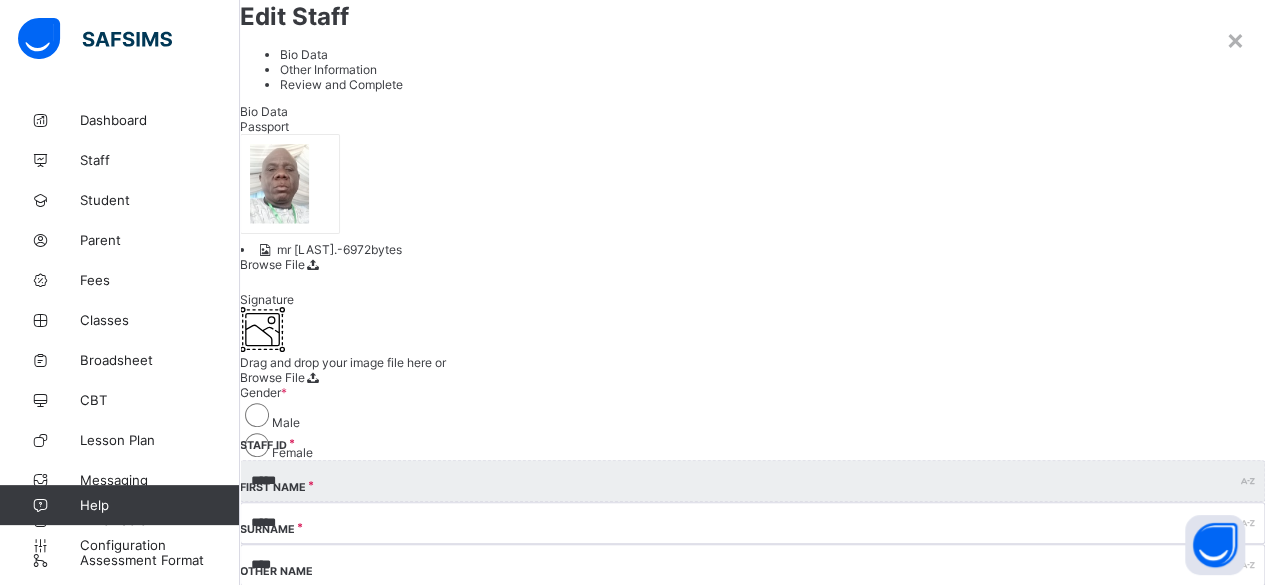 click at bounding box center [311, 728] 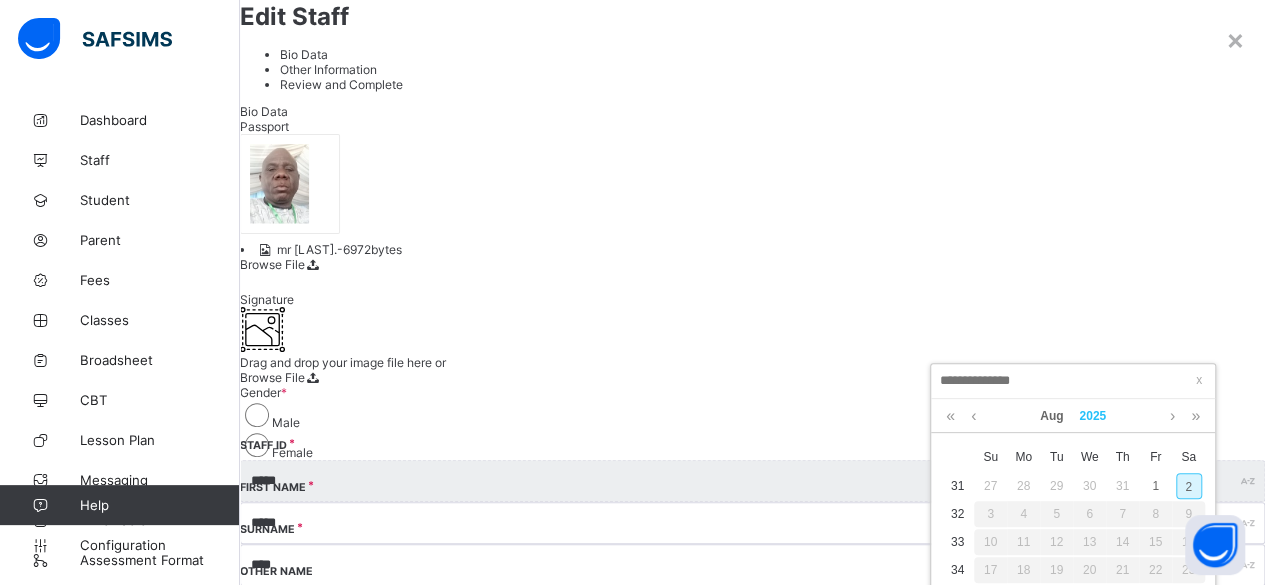 click on "2025" at bounding box center [1092, 416] 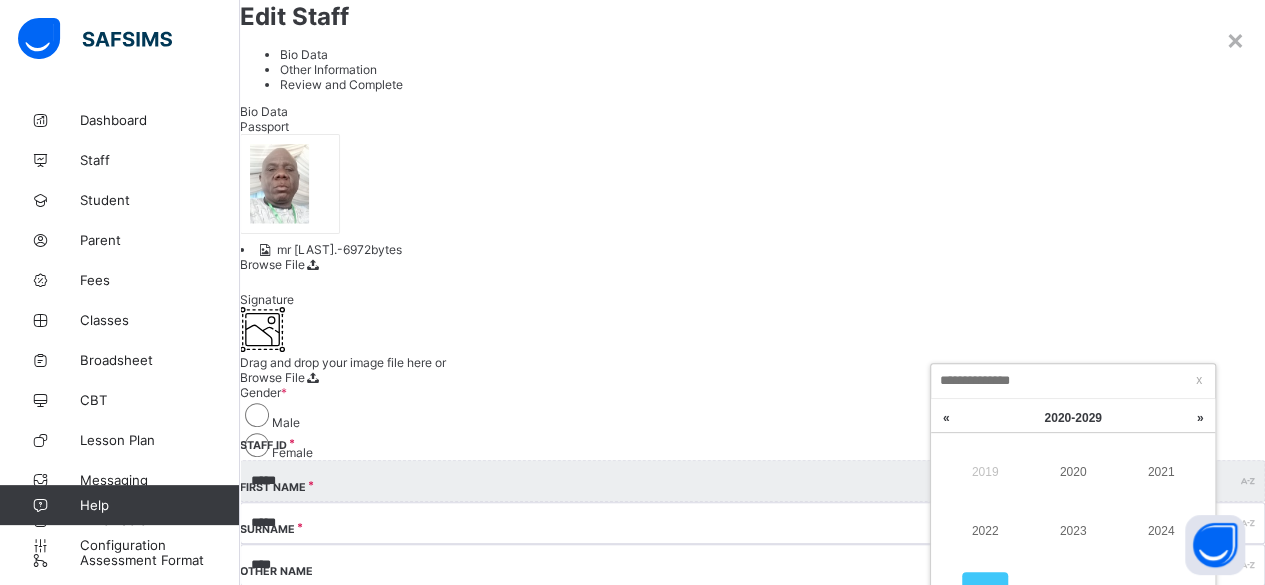 click at bounding box center (1073, 381) 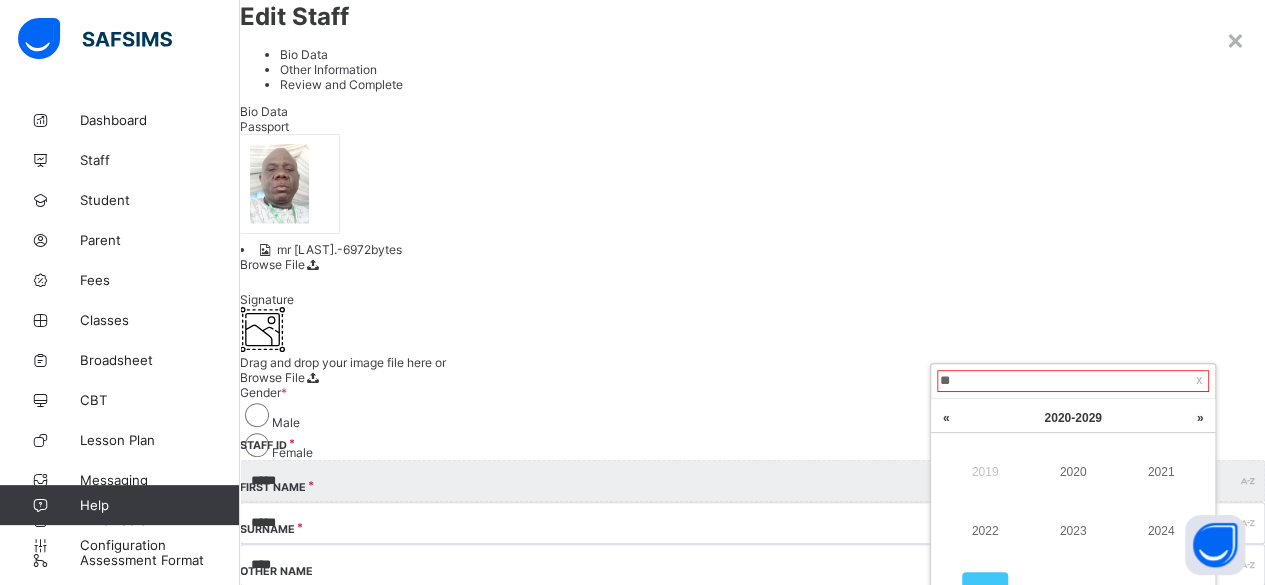 type on "**********" 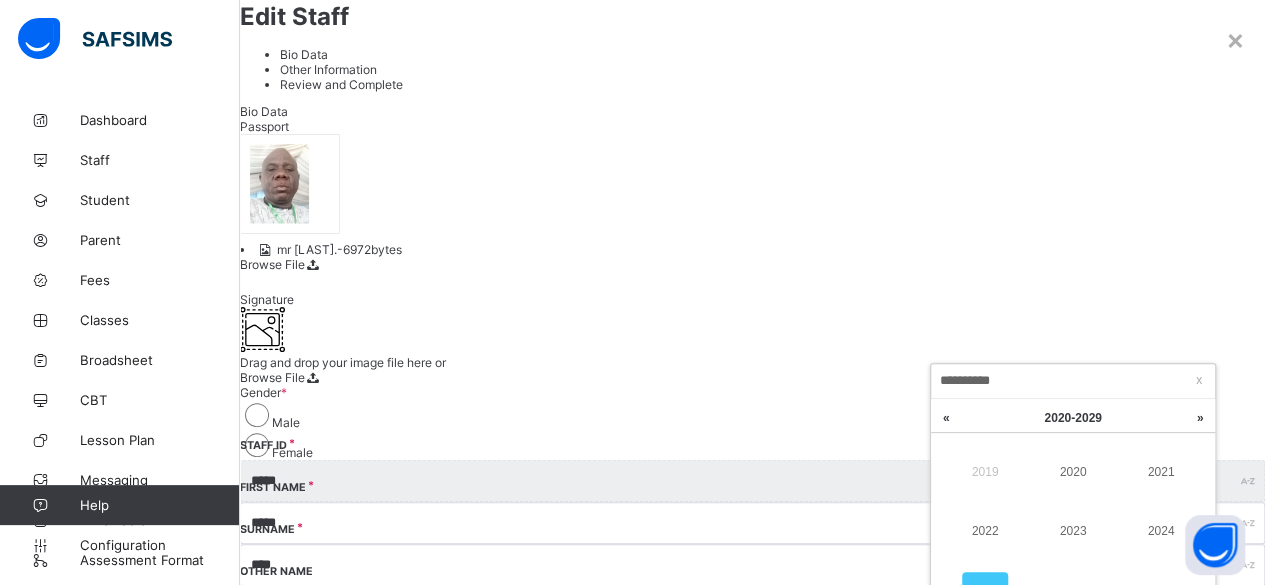 scroll, scrollTop: 217, scrollLeft: 0, axis: vertical 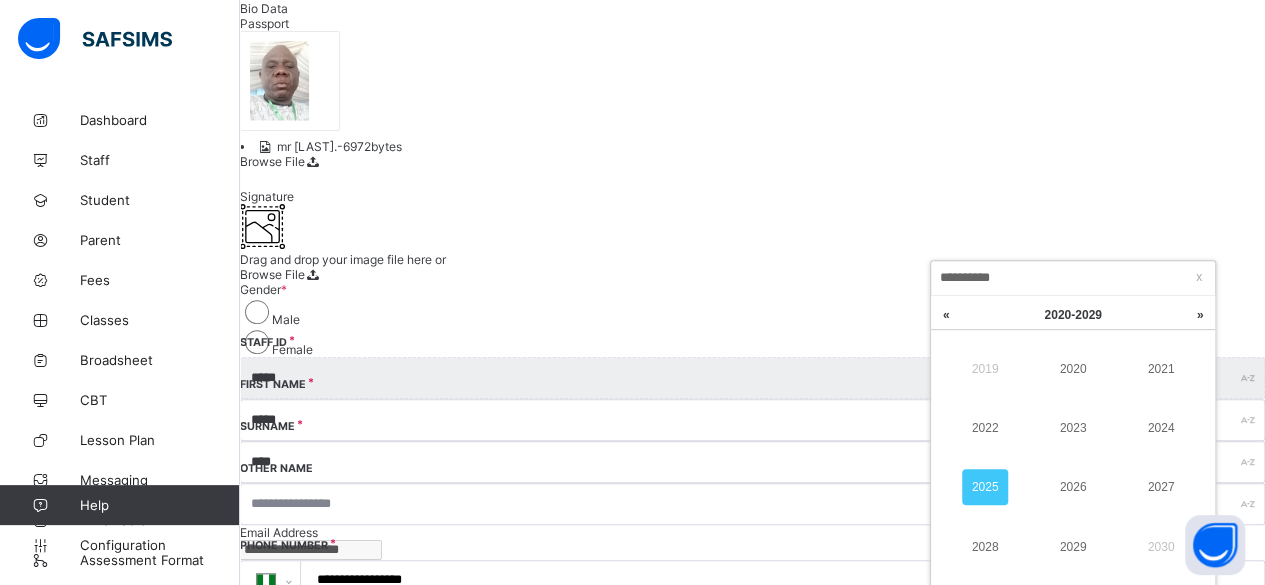 click on "[YEAR] [YEAR] [YEAR] [YEAR] [YEAR] [YEAR] [YEAR] [YEAR] [YEAR] [YEAR] [YEAR] [YEAR] [YEAR]" at bounding box center (1073, 458) 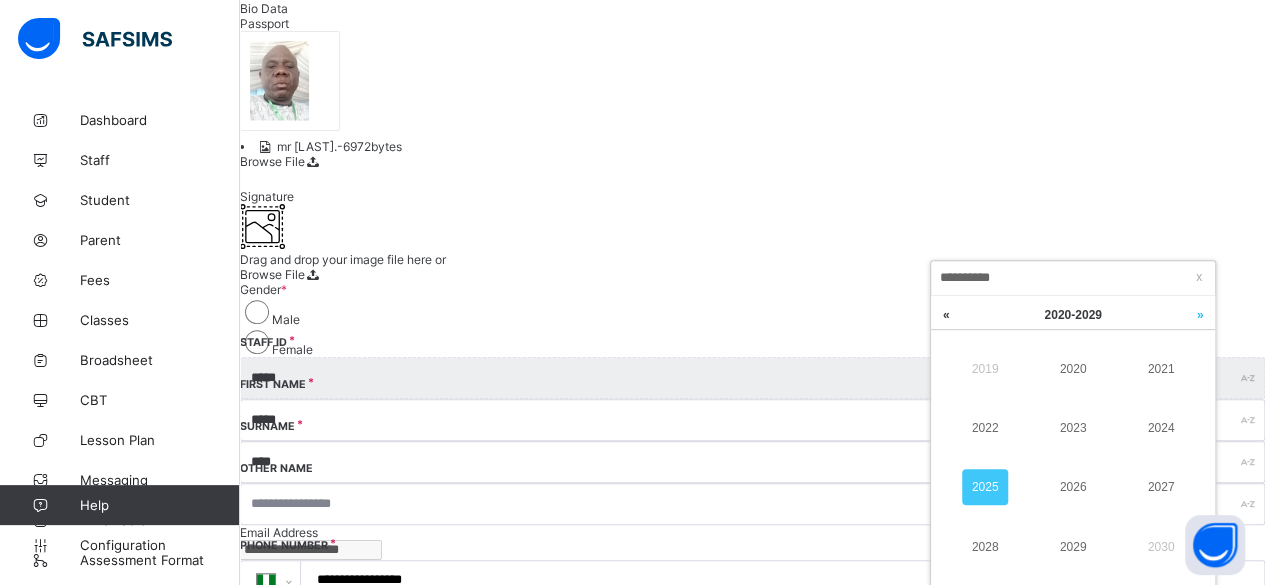 click at bounding box center (1200, 315) 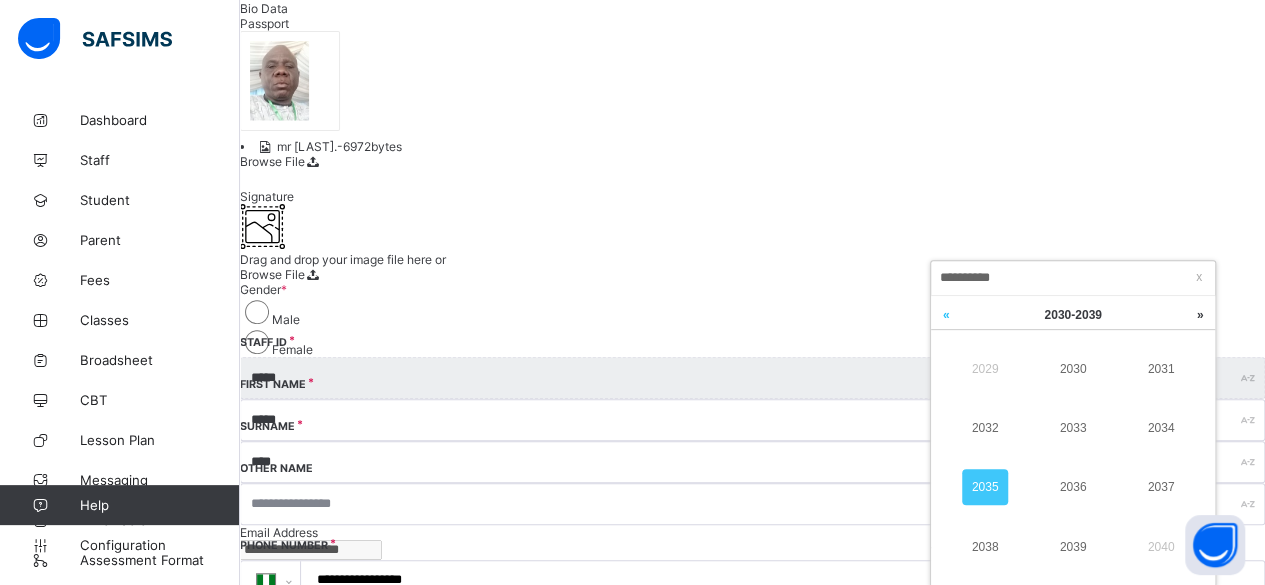 click at bounding box center [946, 315] 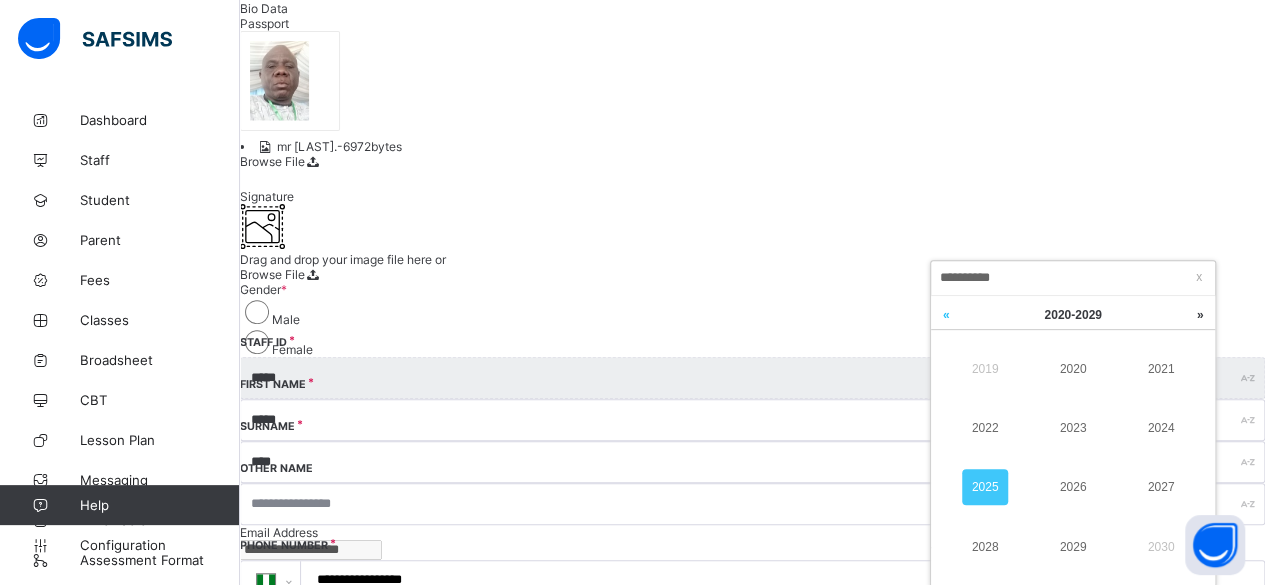 click at bounding box center (946, 315) 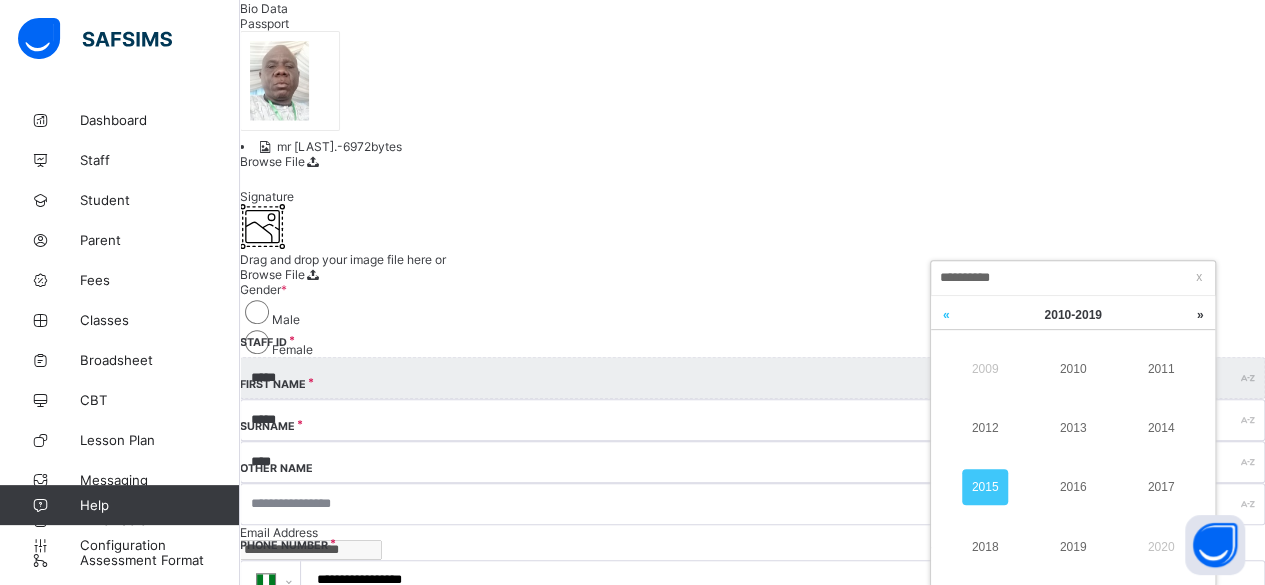 click at bounding box center [946, 315] 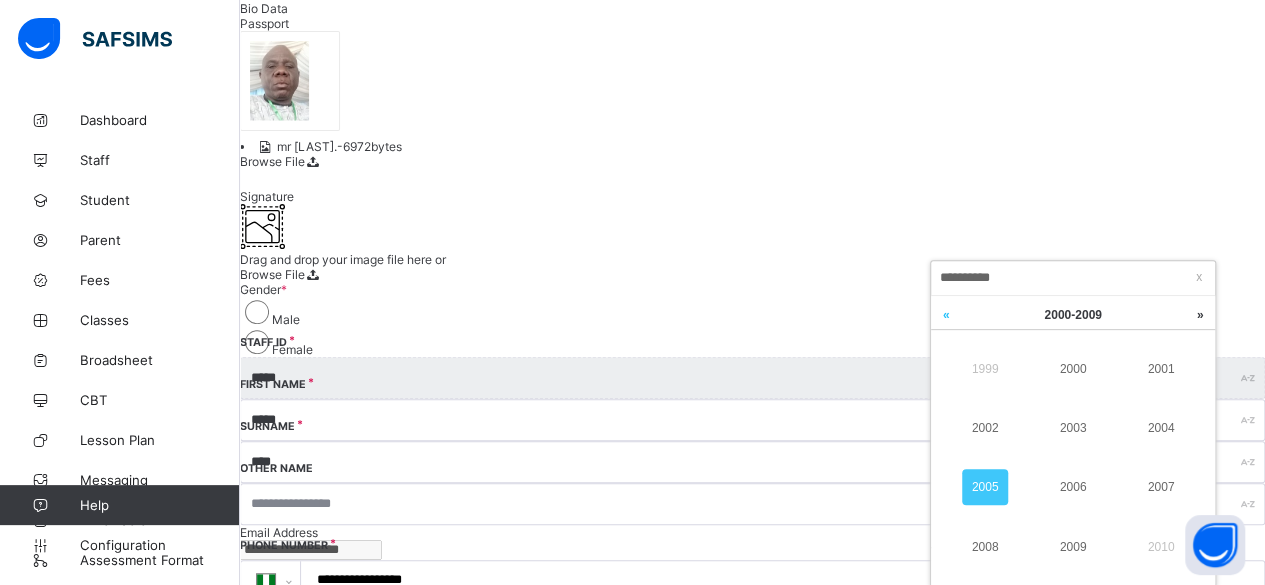 click at bounding box center (946, 315) 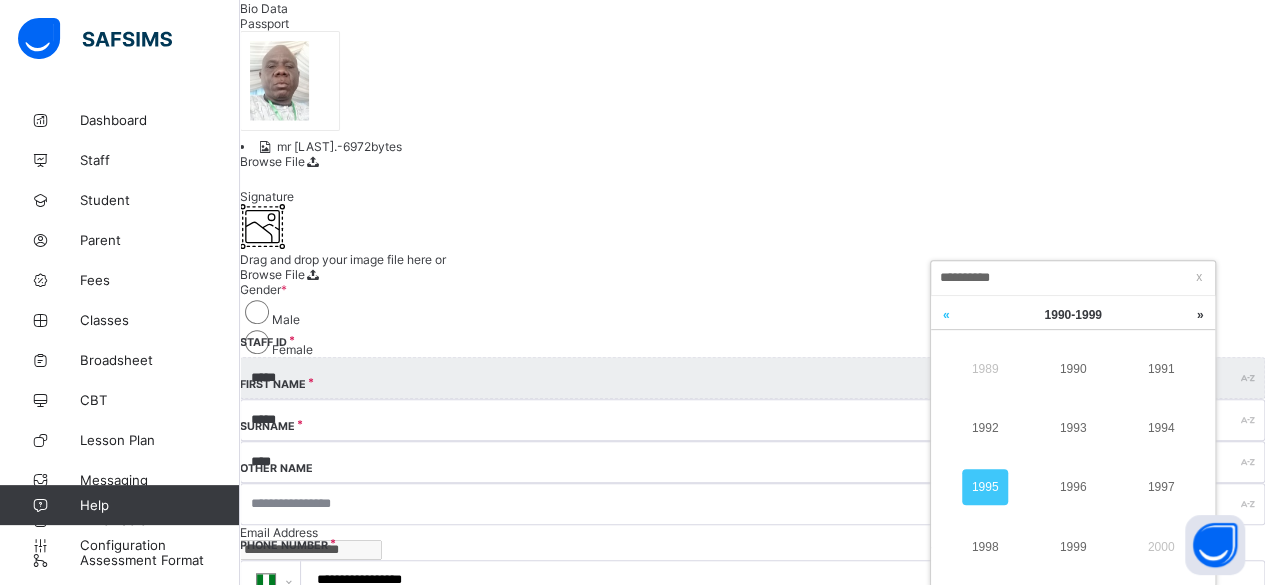 click at bounding box center (946, 315) 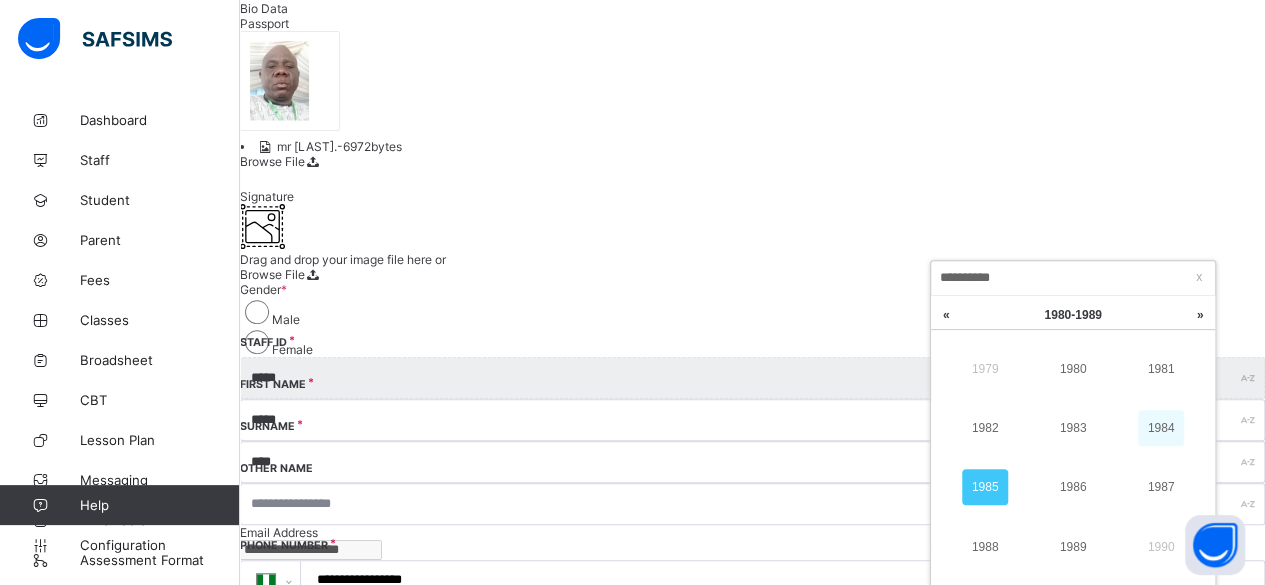 click on "1984" at bounding box center (1161, 428) 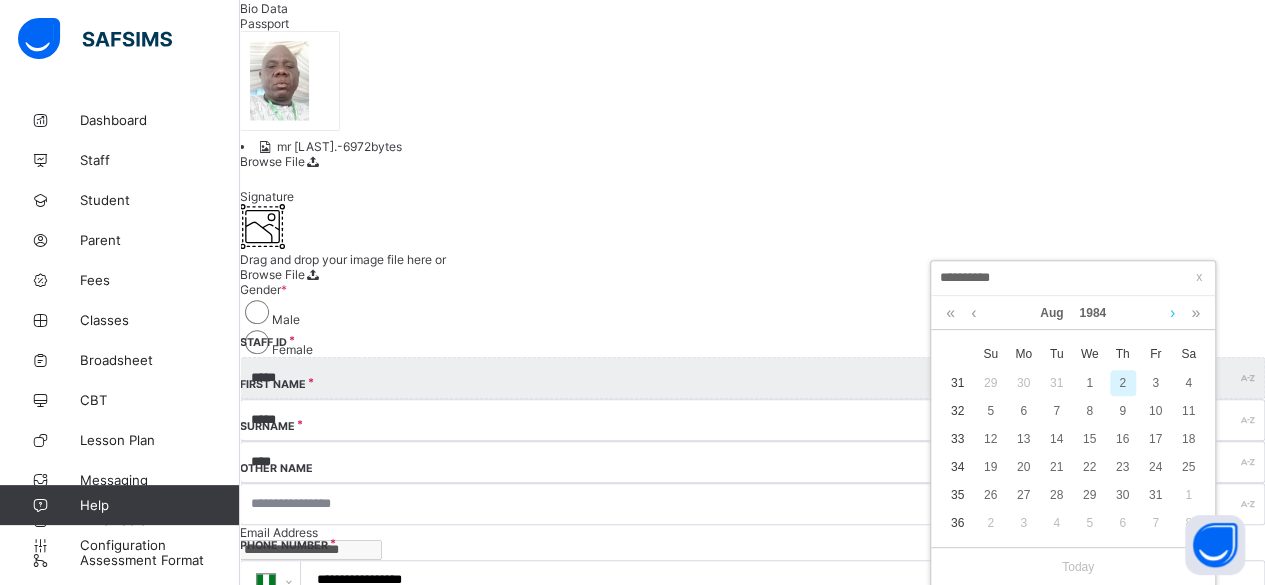 click at bounding box center [1172, 313] 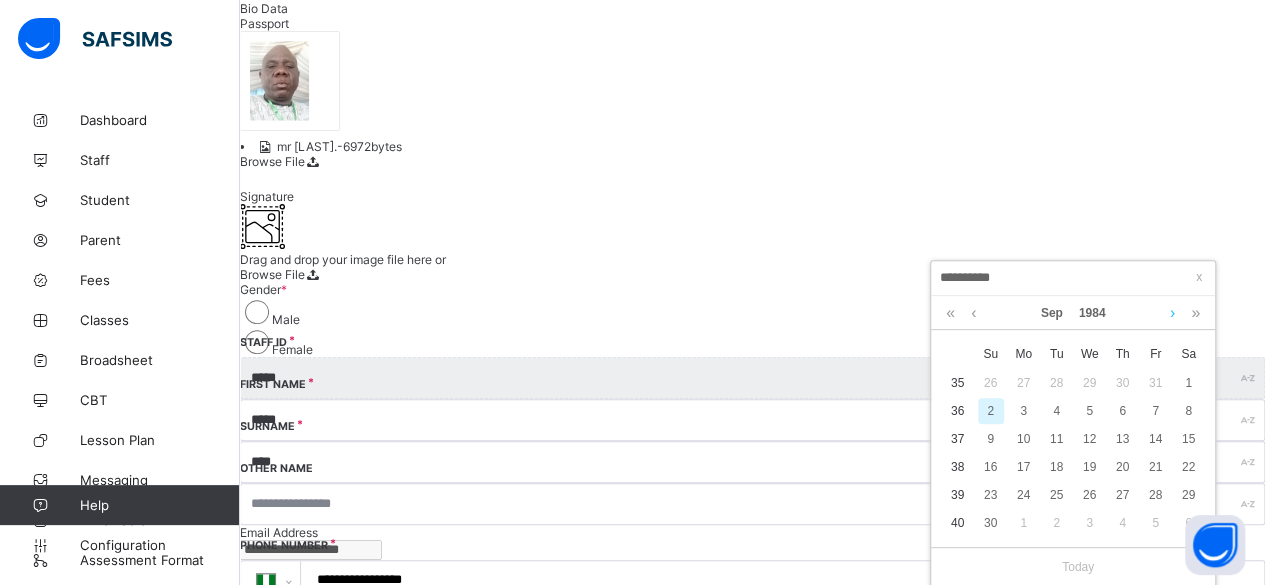 click at bounding box center (1172, 313) 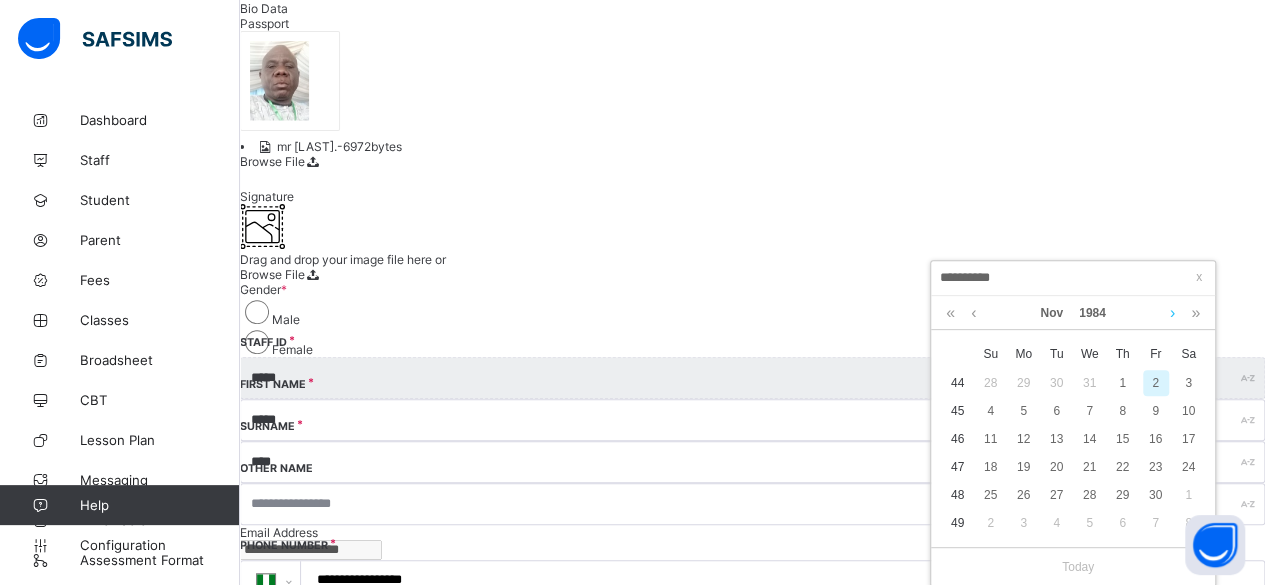 click at bounding box center [1172, 313] 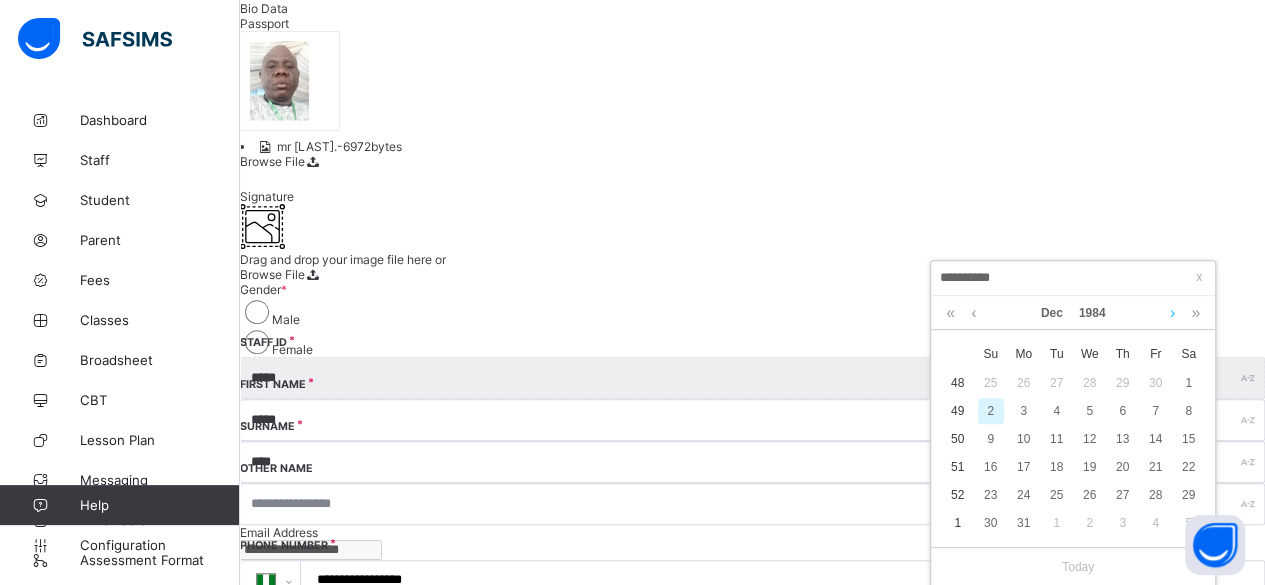 click at bounding box center [1172, 313] 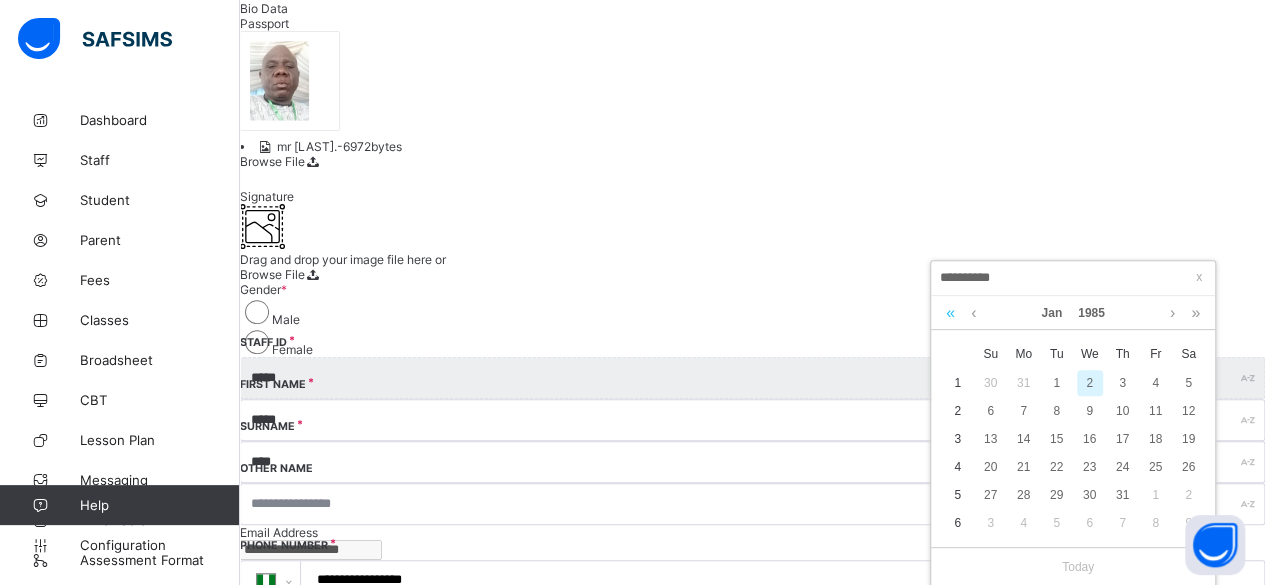 click at bounding box center (950, 313) 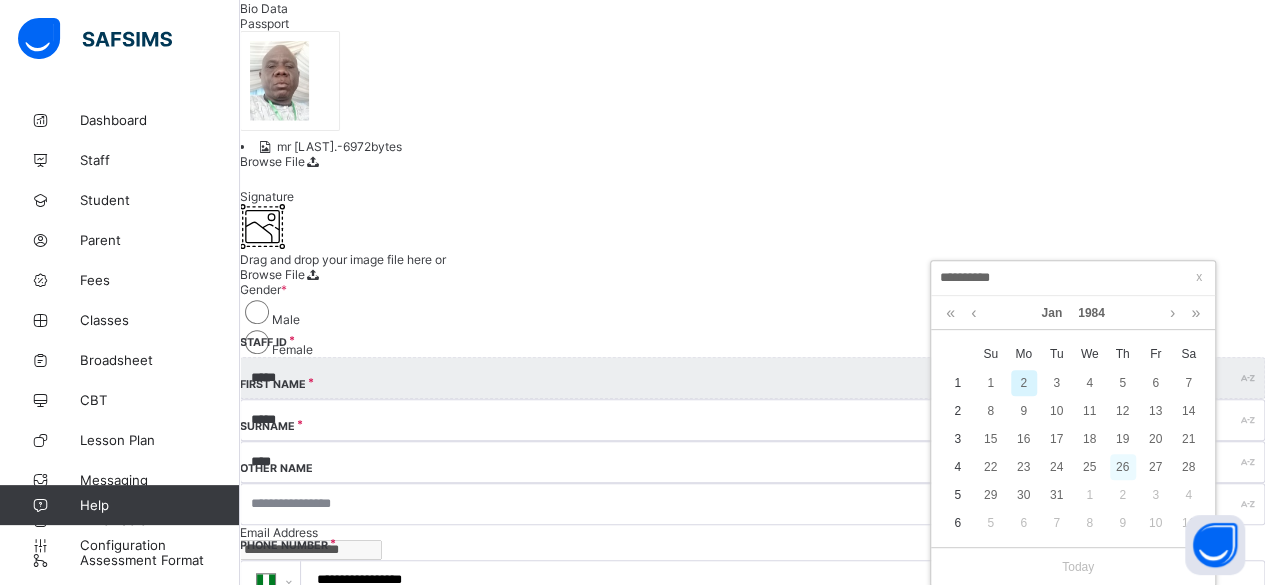 click on "26" at bounding box center [1123, 467] 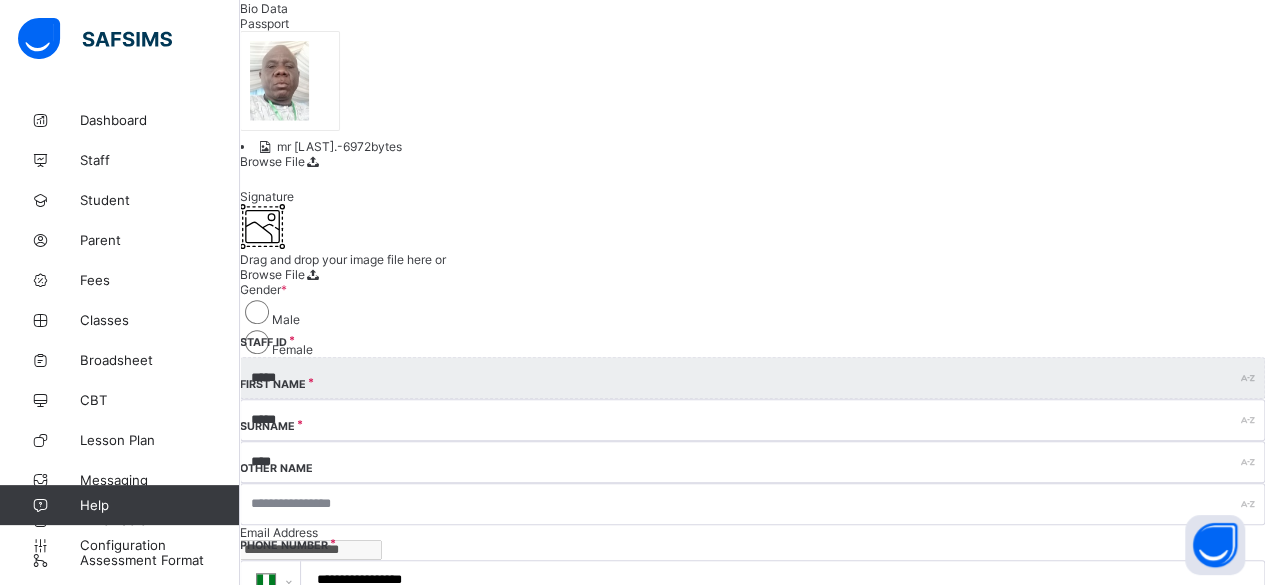 click on "Select marital status" at bounding box center (734, 691) 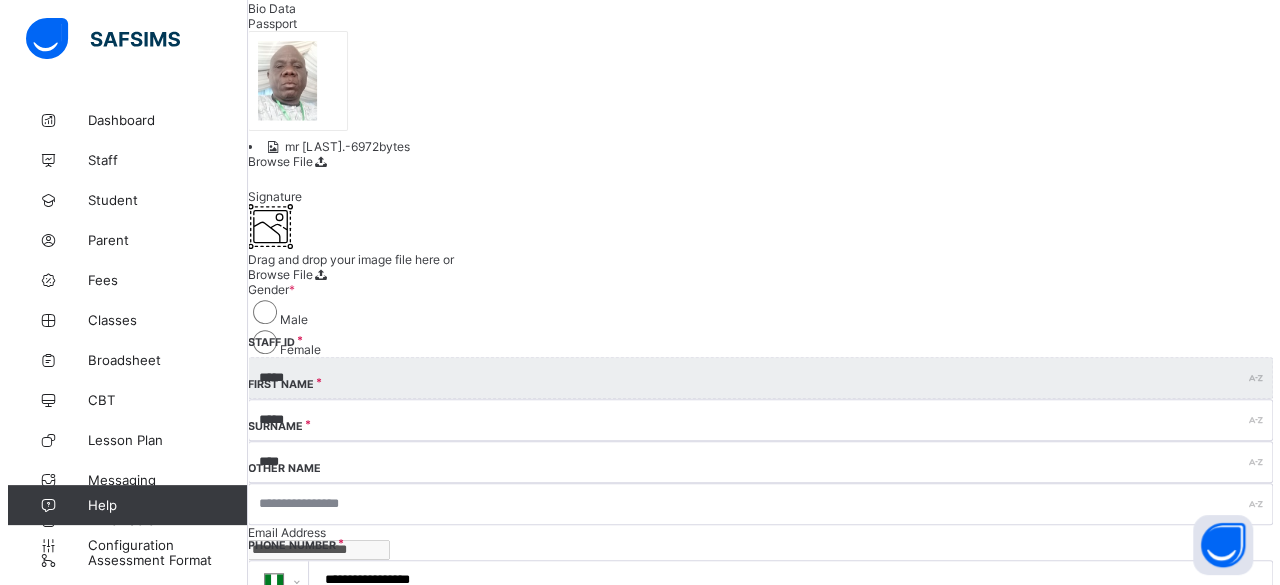 scroll, scrollTop: 809, scrollLeft: 0, axis: vertical 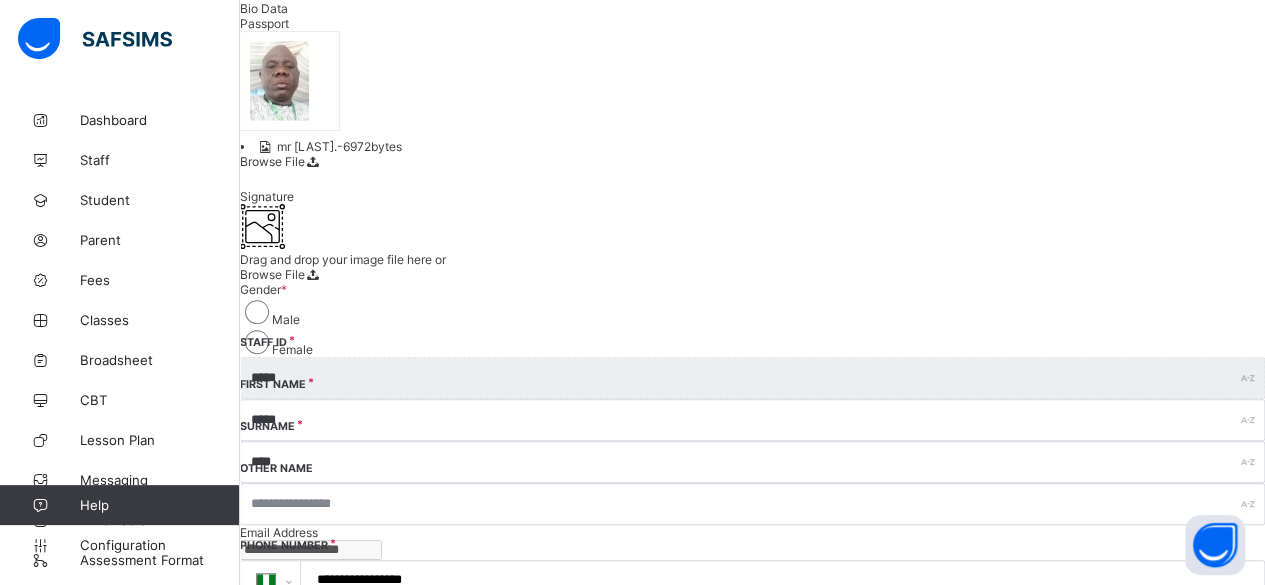 click at bounding box center [274, 1094] 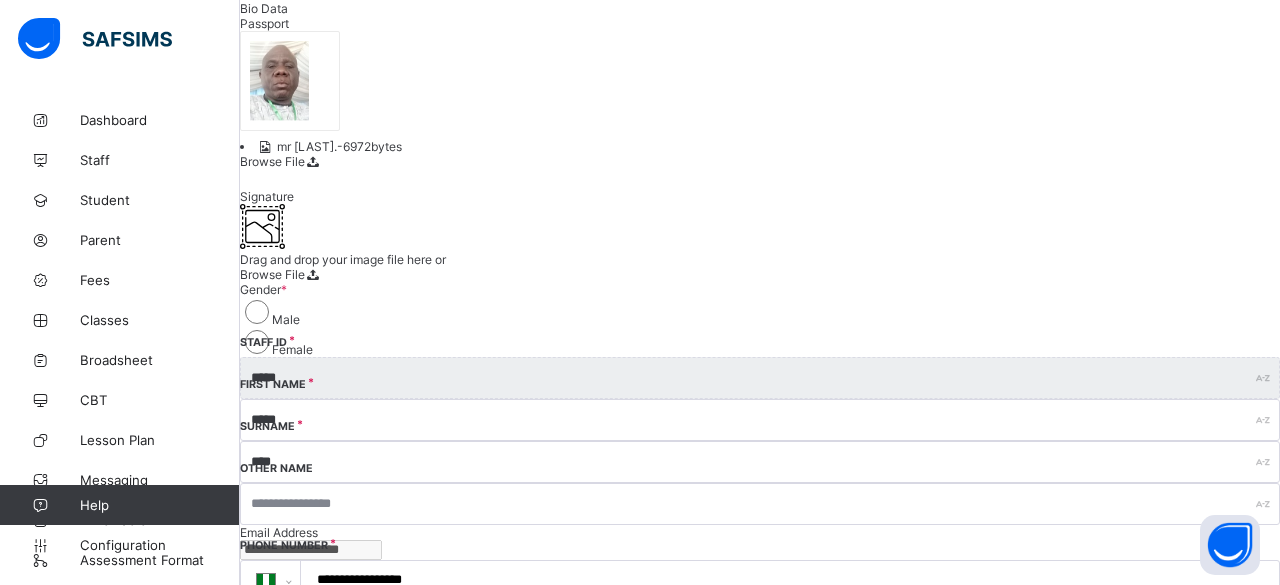 scroll, scrollTop: 455, scrollLeft: 0, axis: vertical 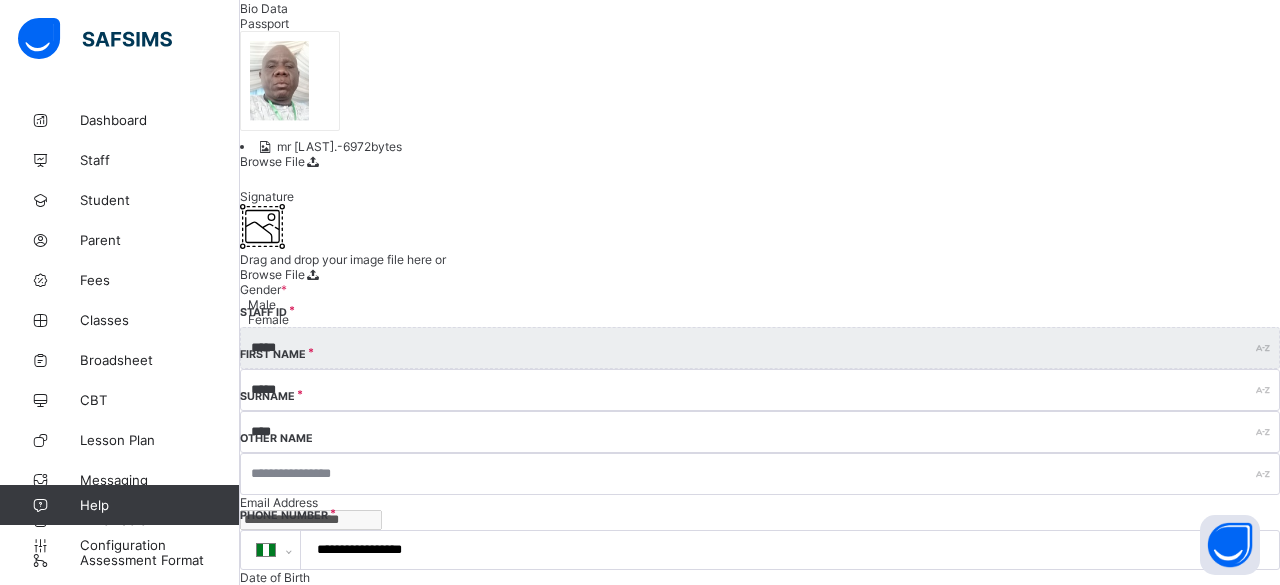 click at bounding box center [760, 946] 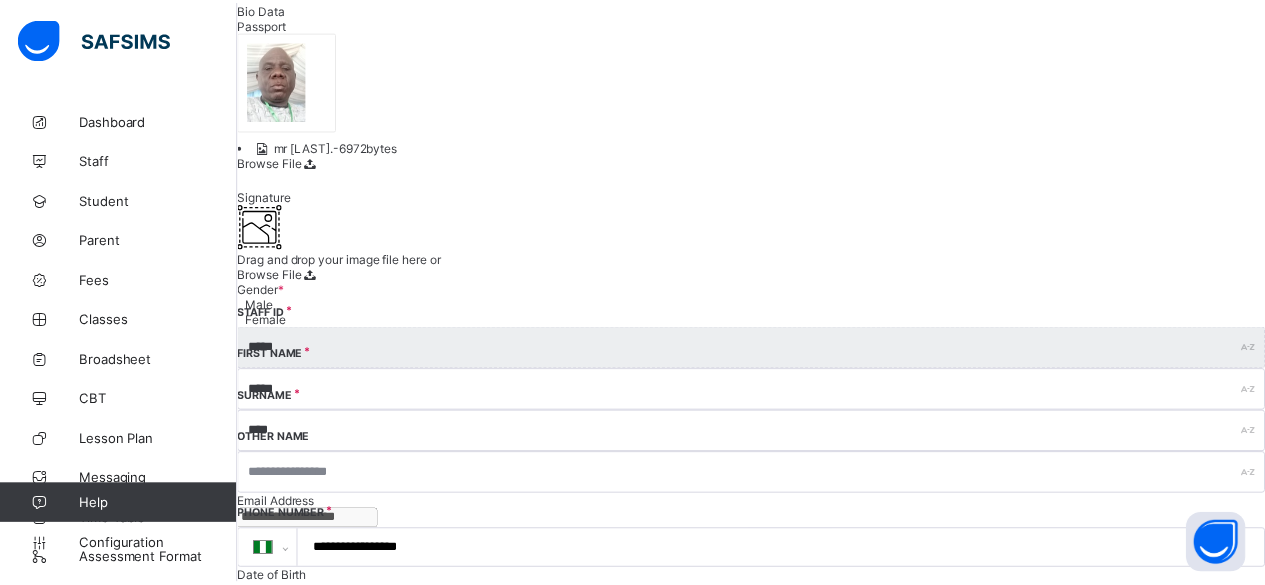 scroll, scrollTop: 648, scrollLeft: 0, axis: vertical 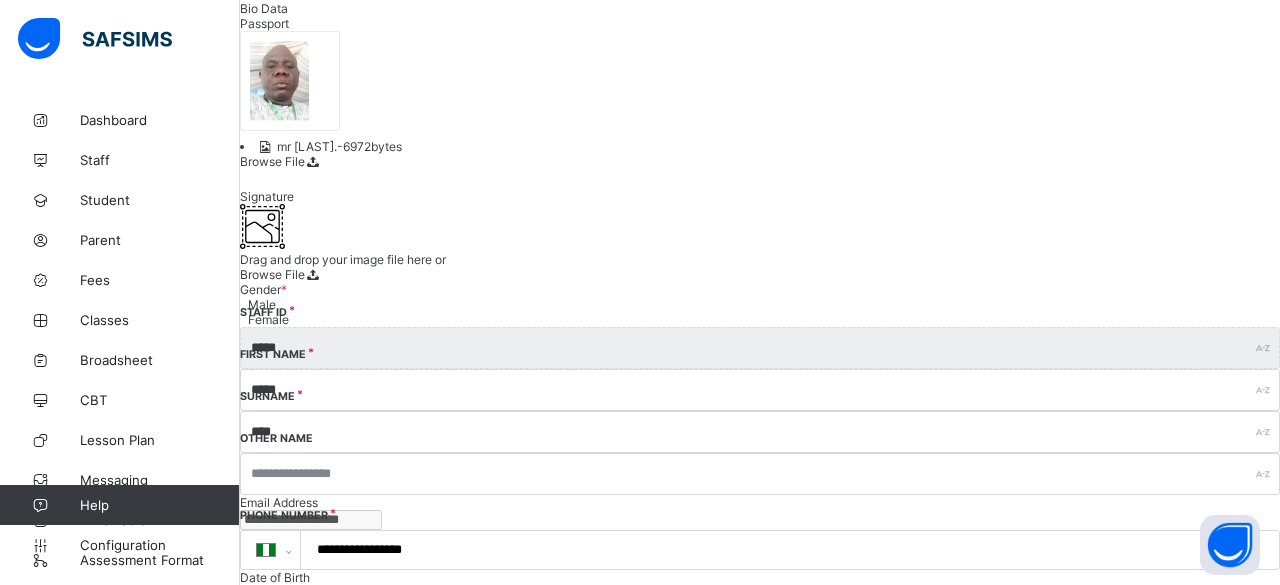 click on "Finish" at bounding box center [760, 2288] 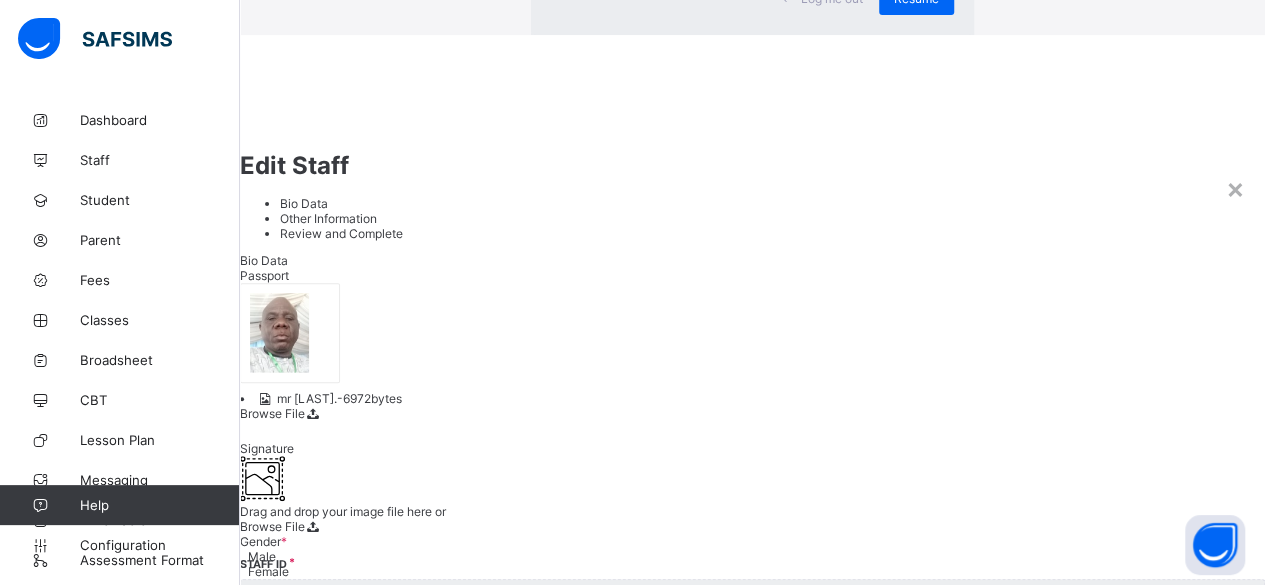 click on "Finish" at bounding box center [256, 2540] 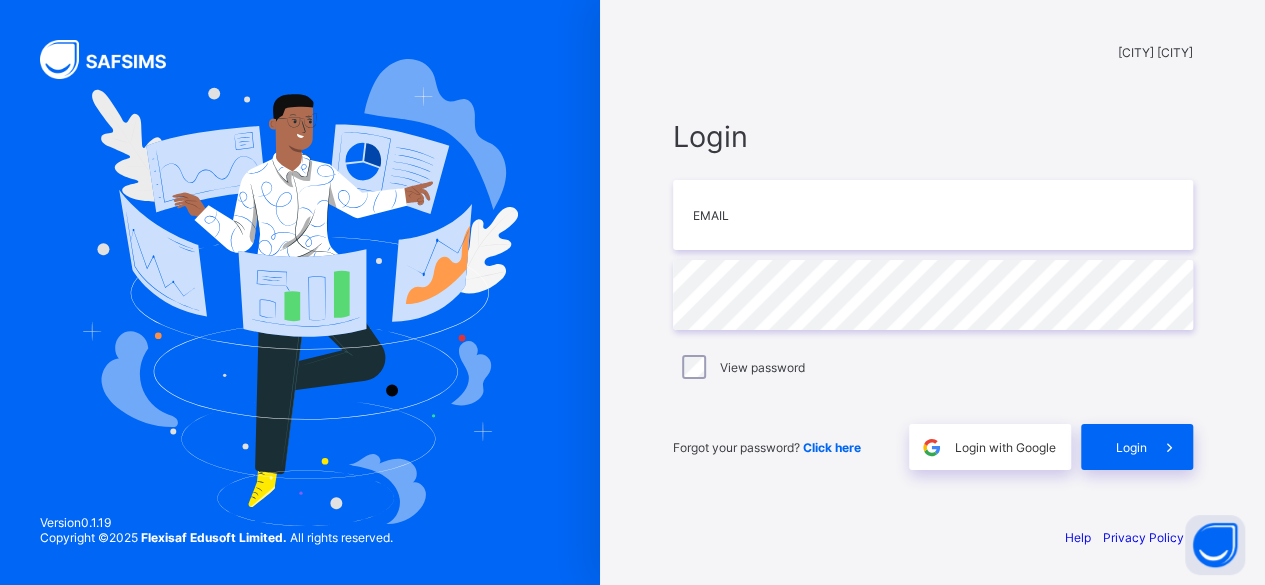 scroll, scrollTop: 0, scrollLeft: 0, axis: both 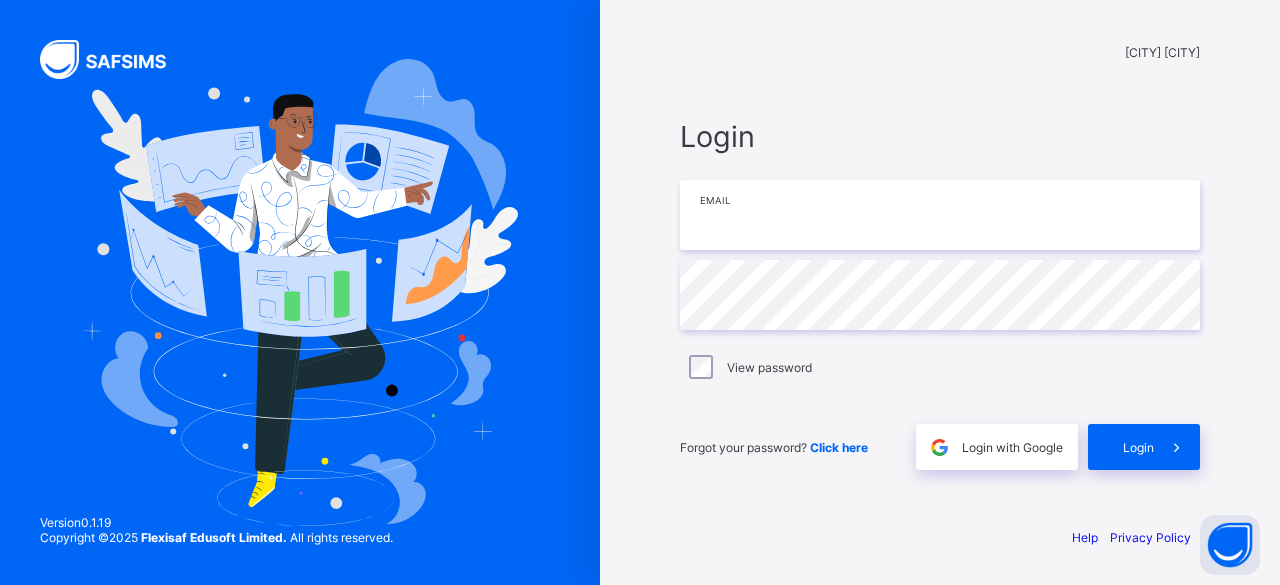 click at bounding box center (940, 215) 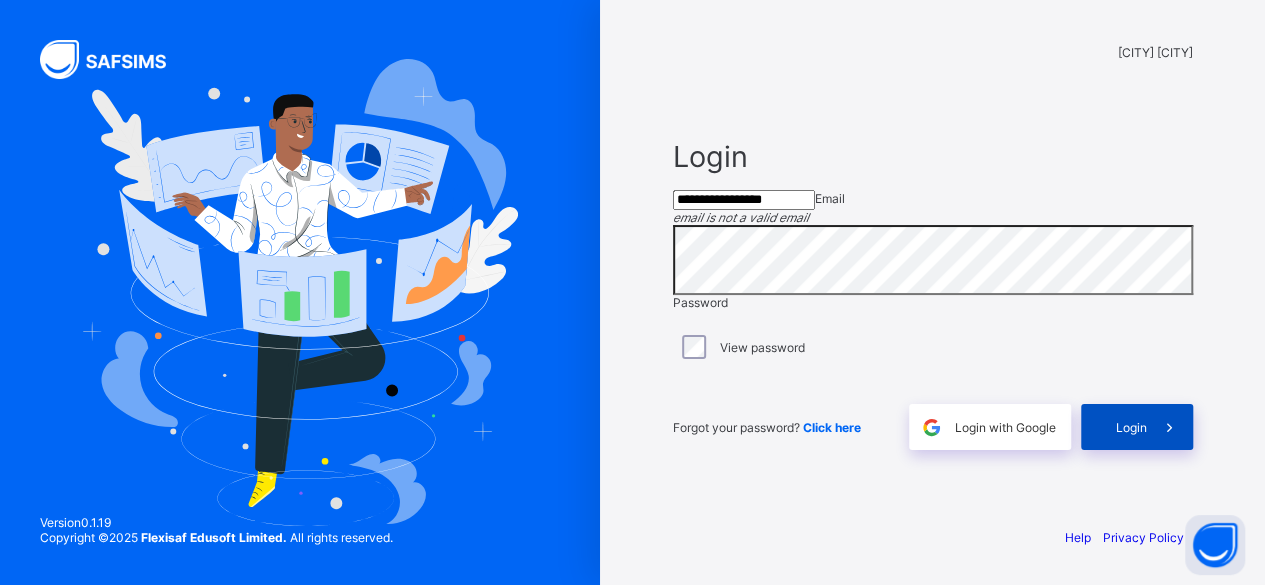 click on "Login" at bounding box center [1137, 427] 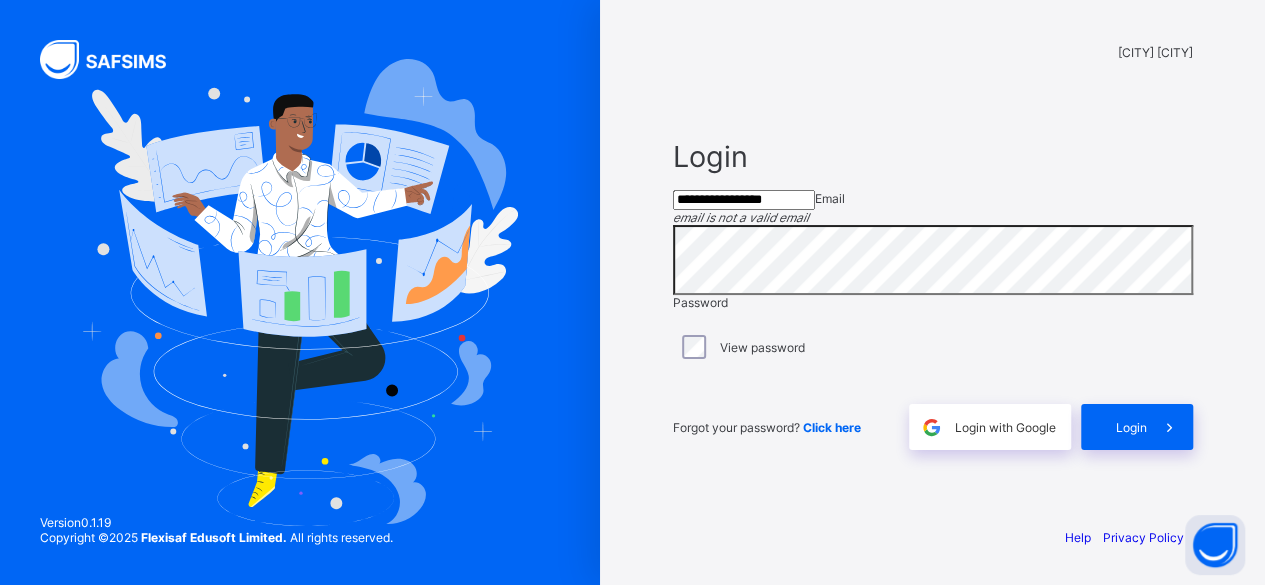 click on "**********" at bounding box center [744, 200] 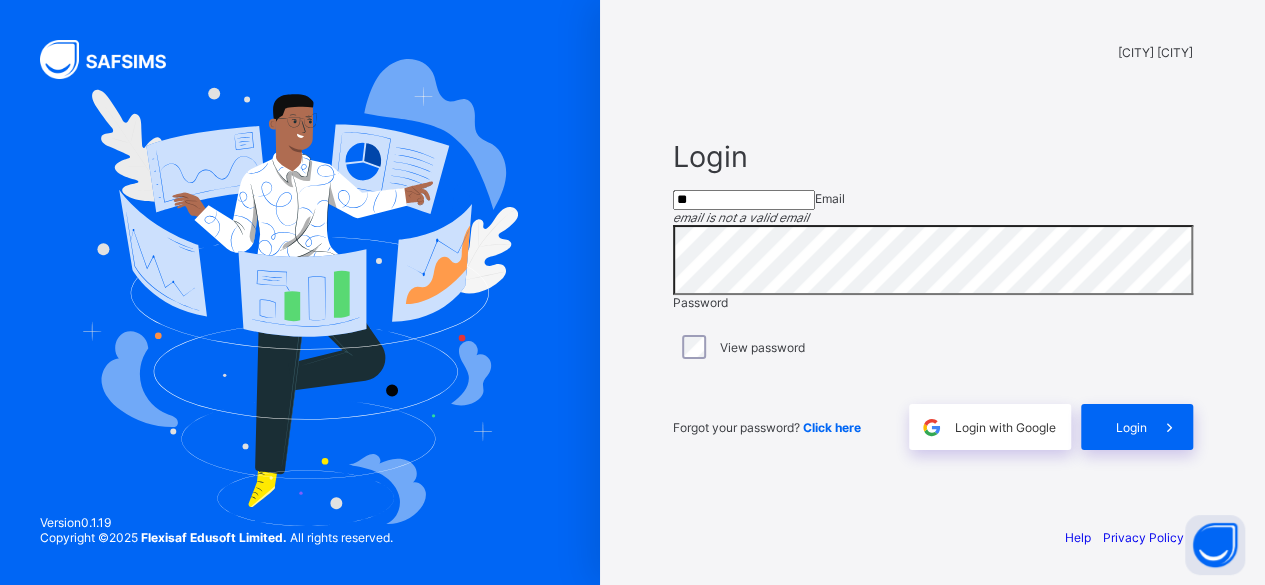 type on "*" 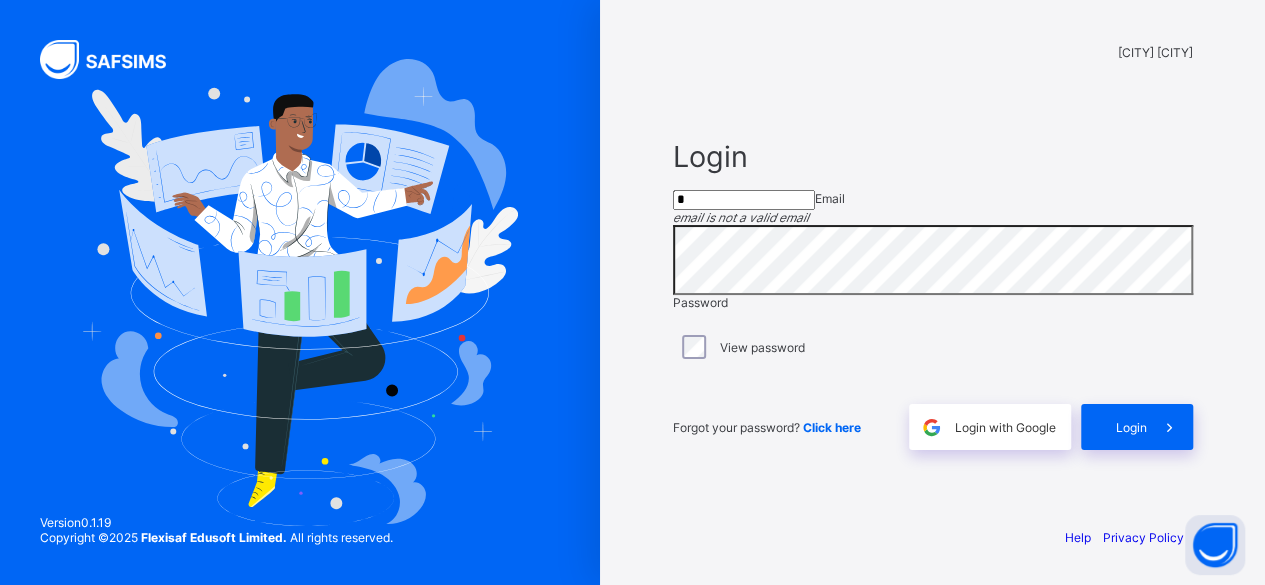 type on "**********" 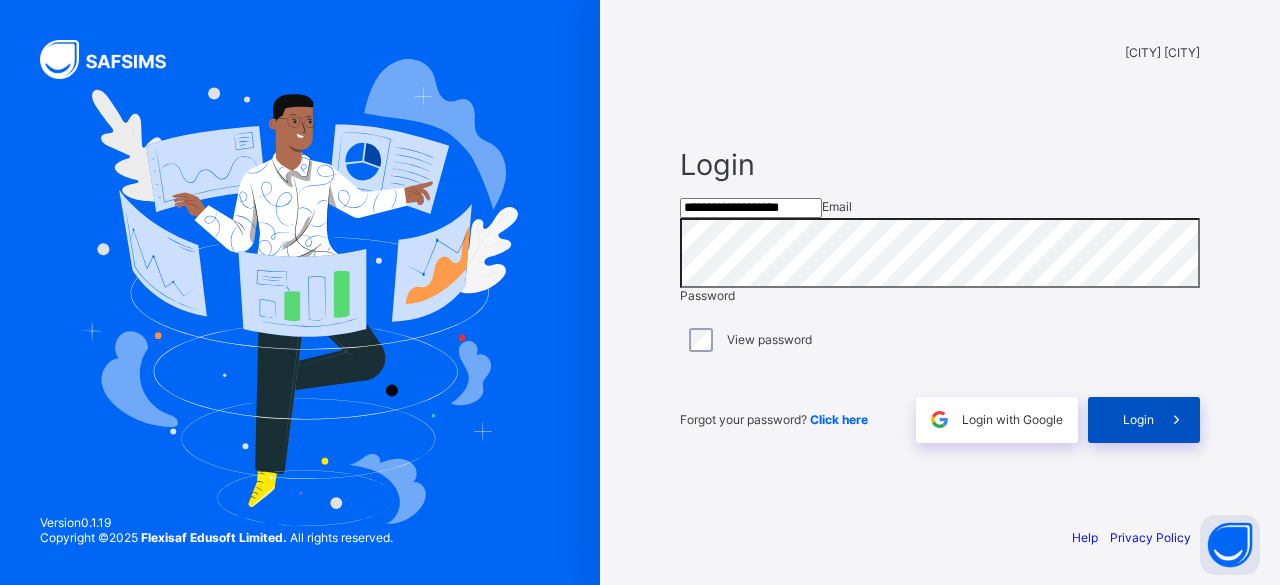 click on "Login" at bounding box center [1138, 419] 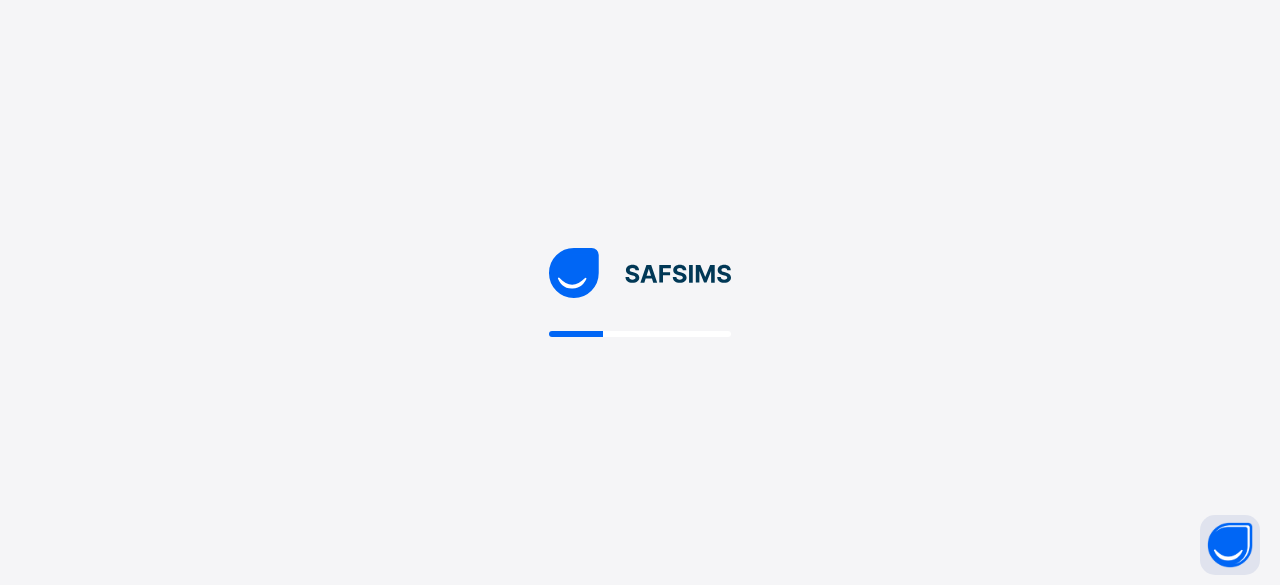 select on "**" 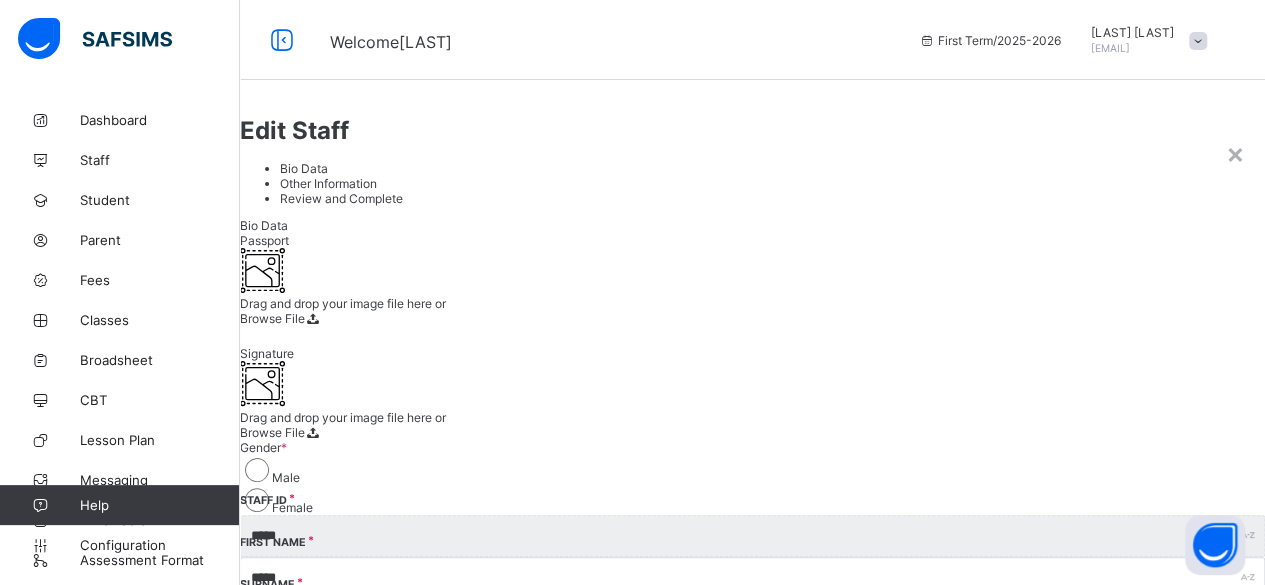 scroll, scrollTop: 214, scrollLeft: 0, axis: vertical 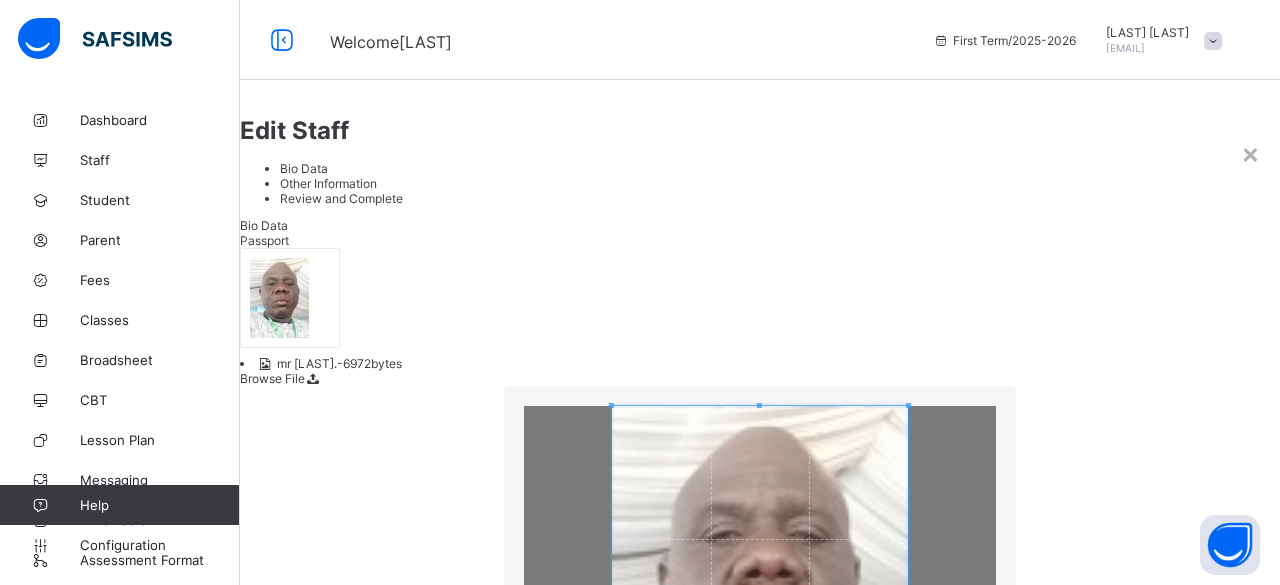 click on "Upload" at bounding box center (959, 868) 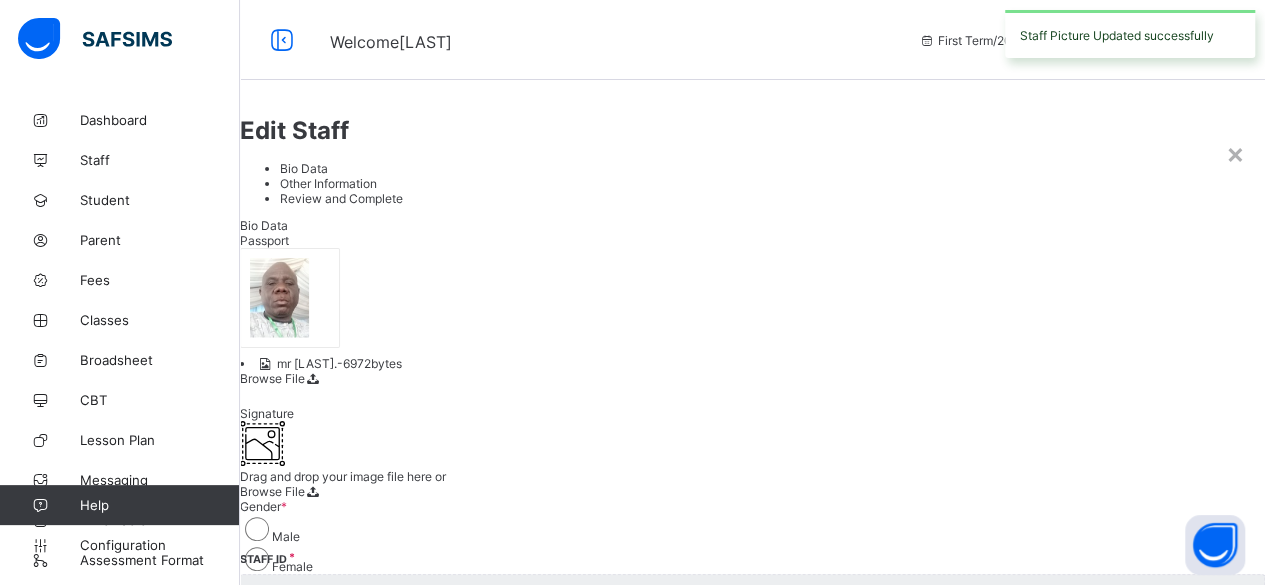 click on "Browse File" at bounding box center (752, 491) 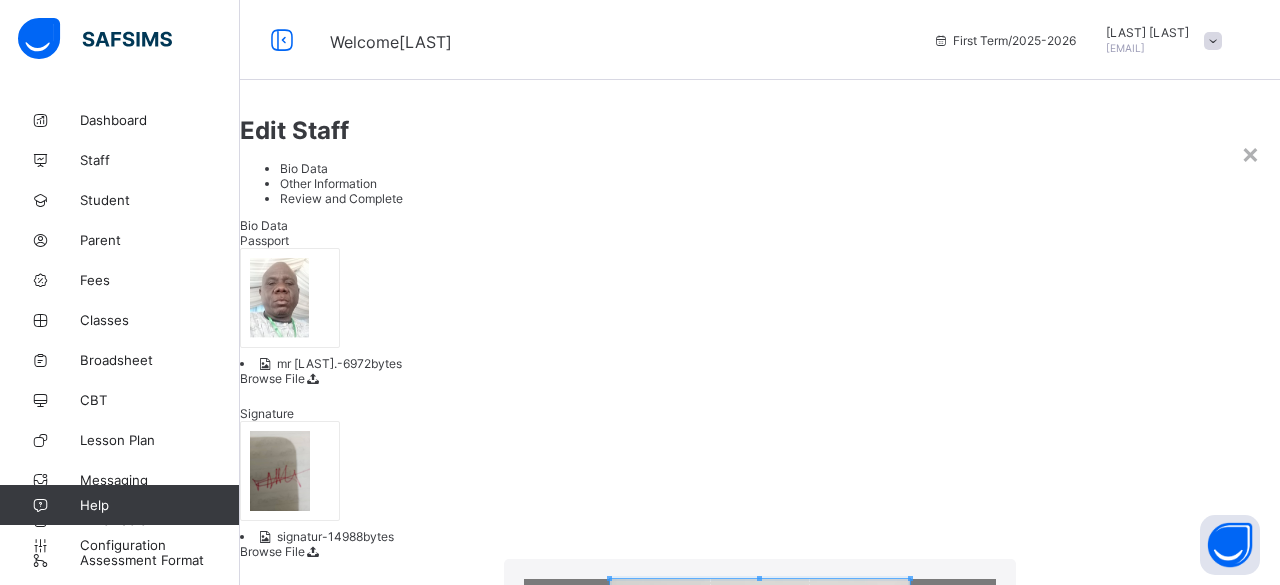 click on "Upload" at bounding box center [760, 1041] 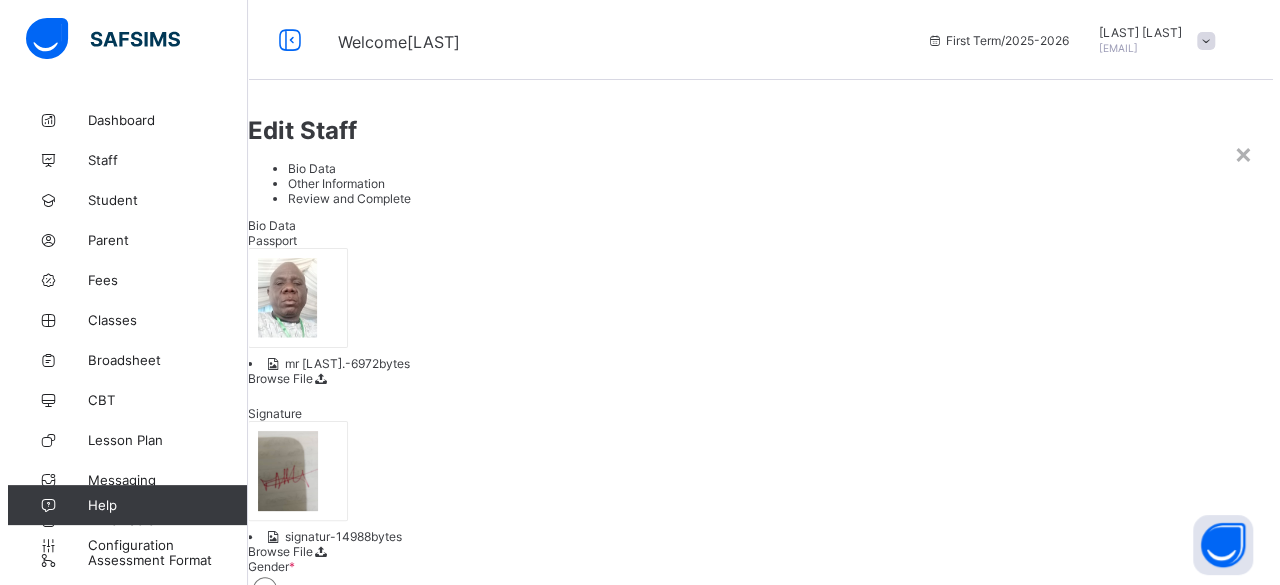 scroll, scrollTop: 693, scrollLeft: 0, axis: vertical 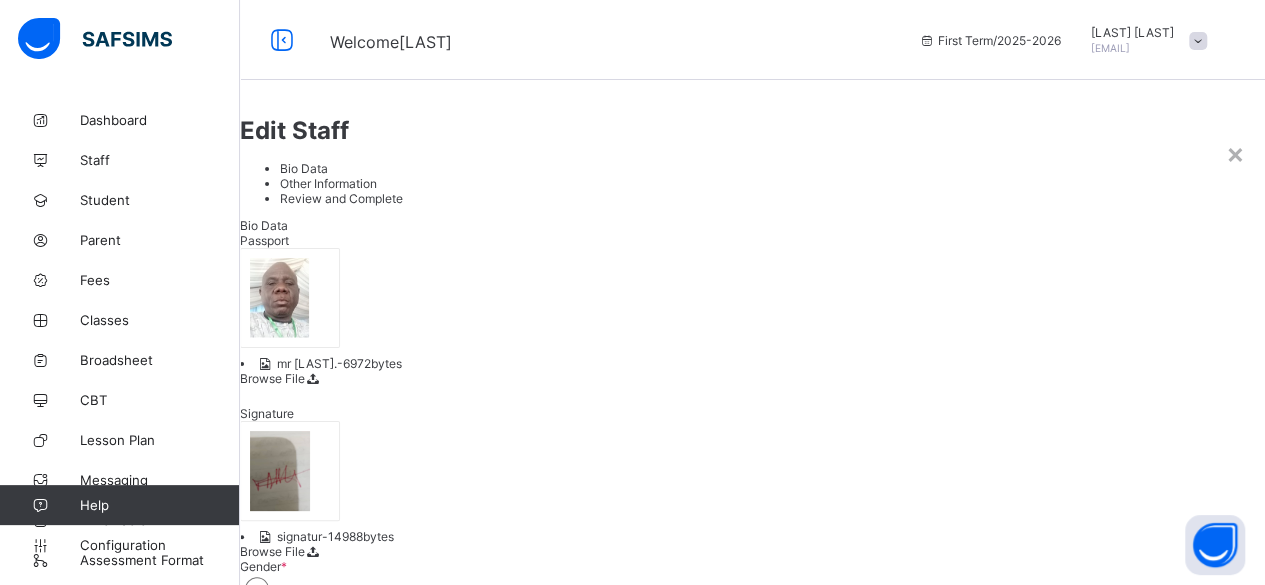 click on "Next" at bounding box center [253, 1371] 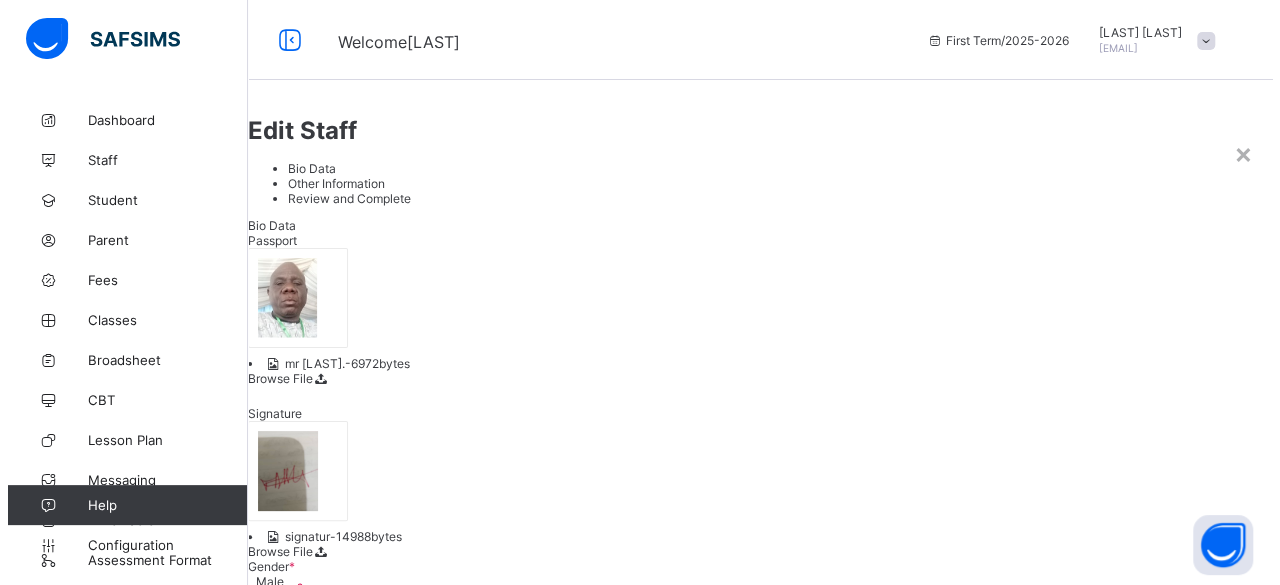 scroll, scrollTop: 455, scrollLeft: 0, axis: vertical 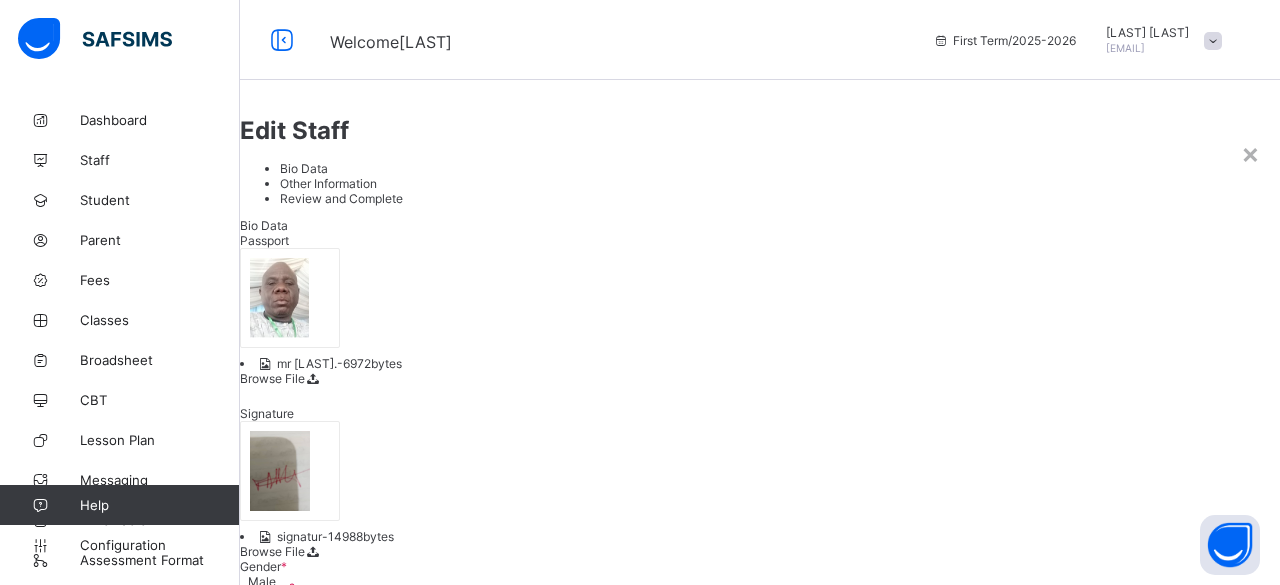 click on "Next" at bounding box center [760, 1680] 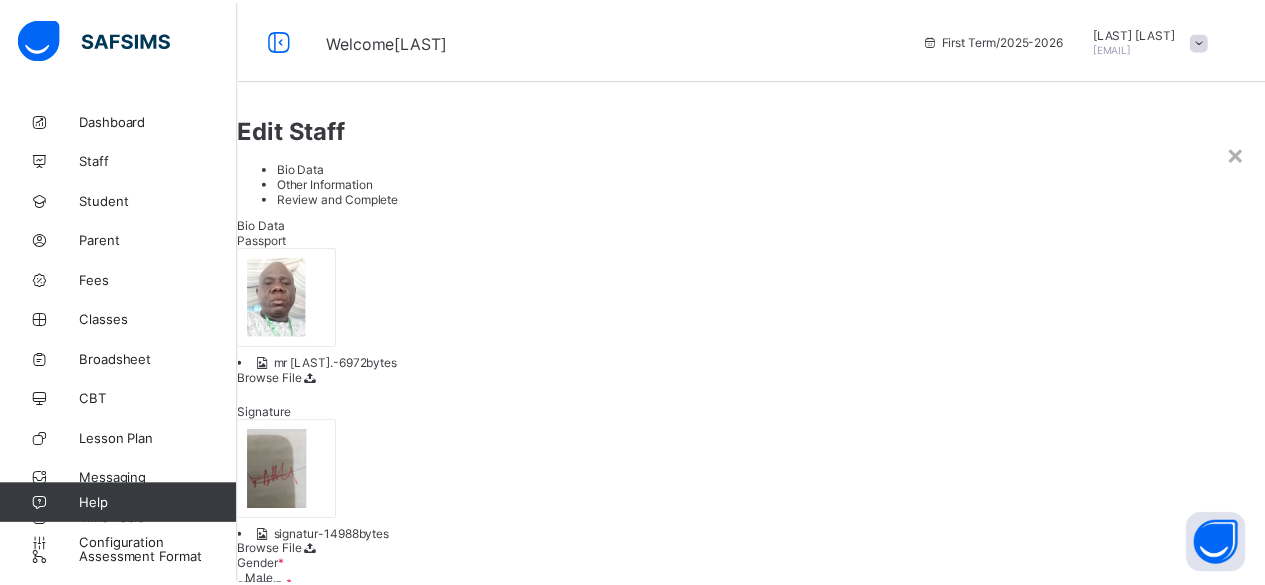scroll, scrollTop: 90, scrollLeft: 0, axis: vertical 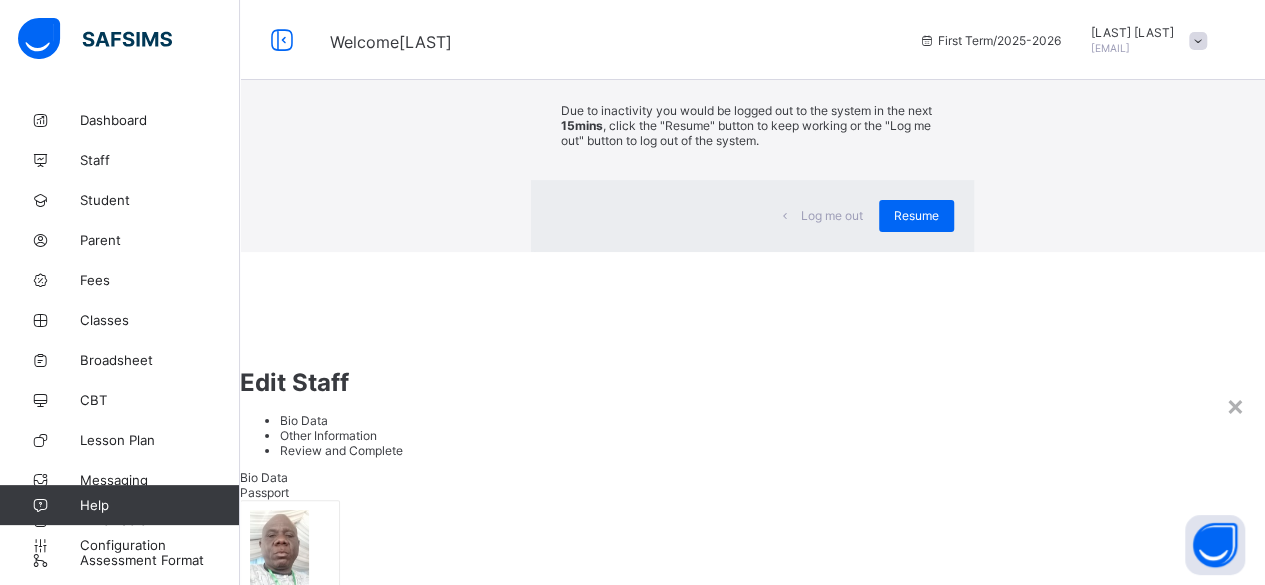 click on "Finish" at bounding box center [256, 2817] 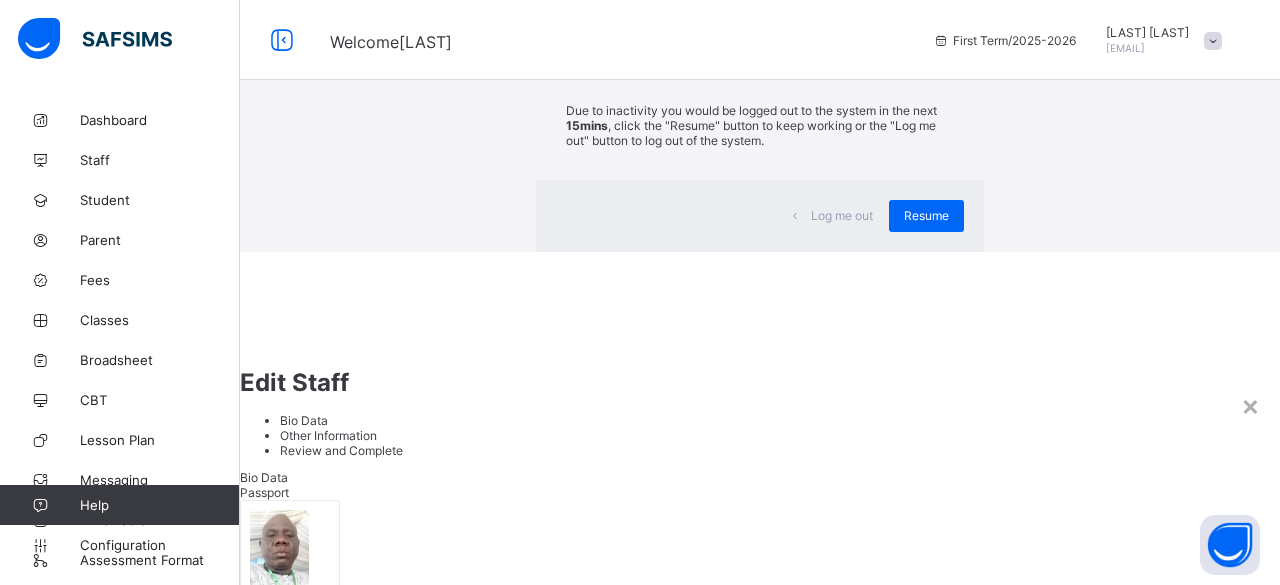 scroll, scrollTop: 455, scrollLeft: 0, axis: vertical 